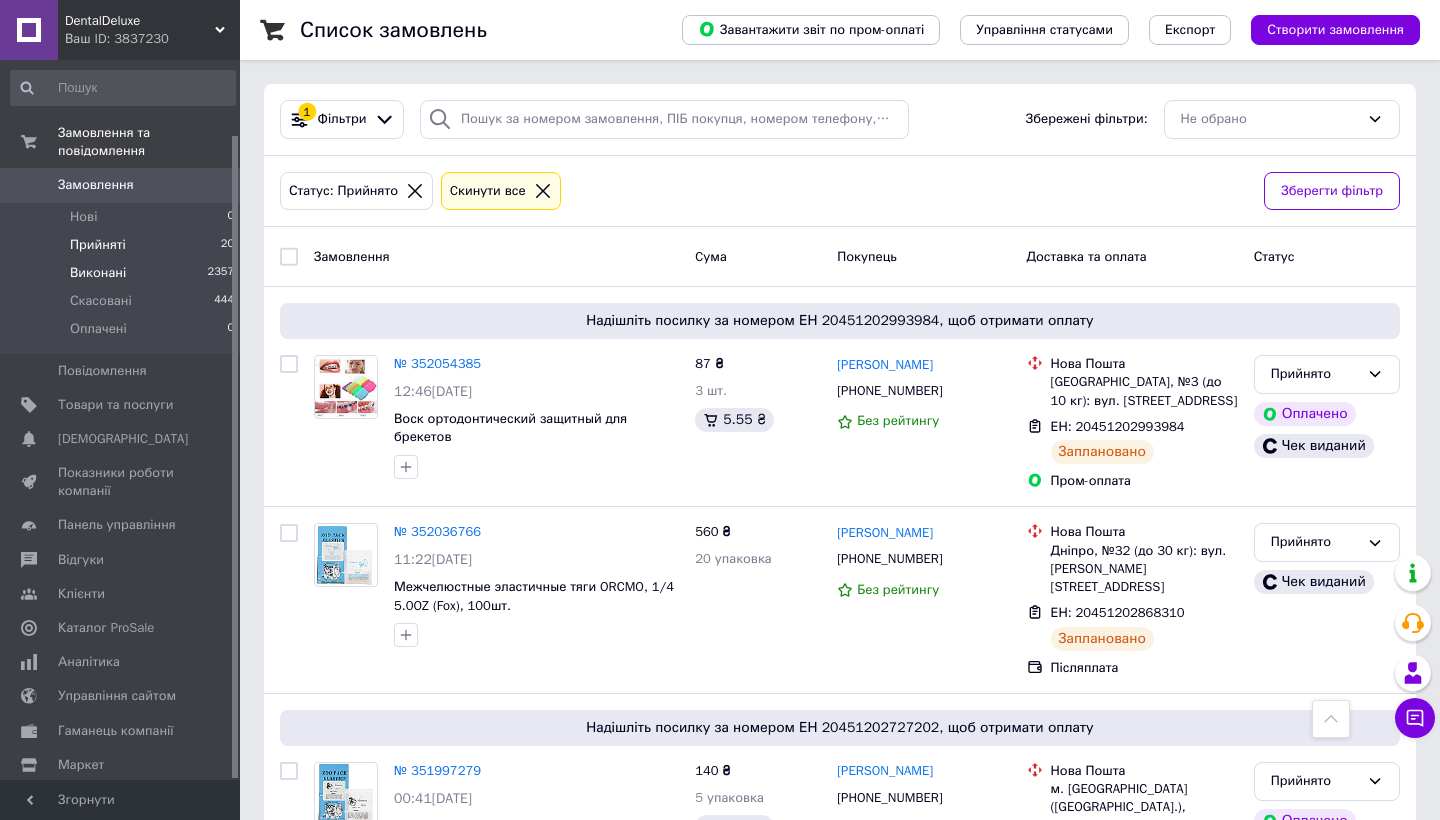scroll, scrollTop: 1325, scrollLeft: 0, axis: vertical 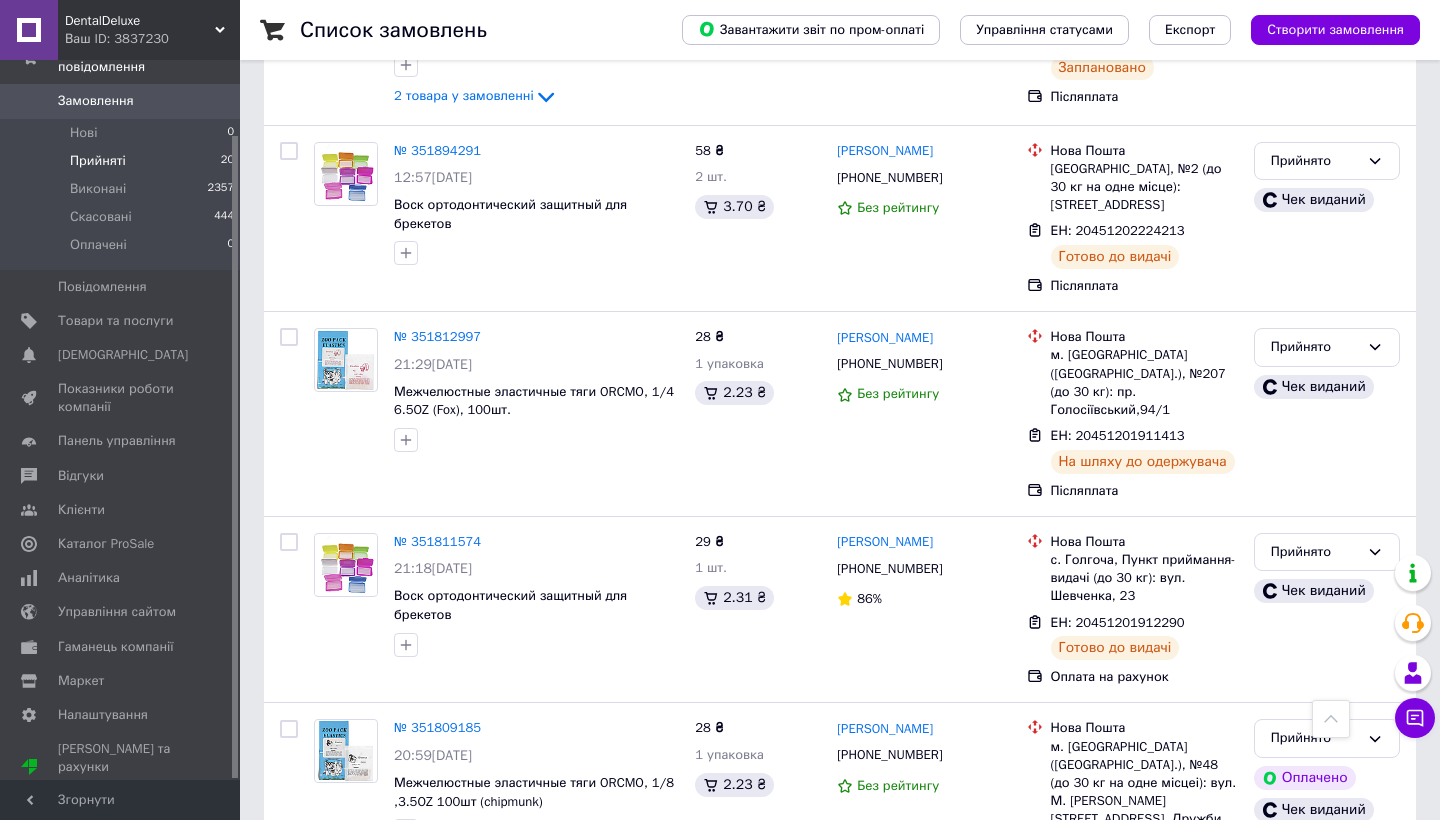 click on "Прийняті" at bounding box center (98, 161) 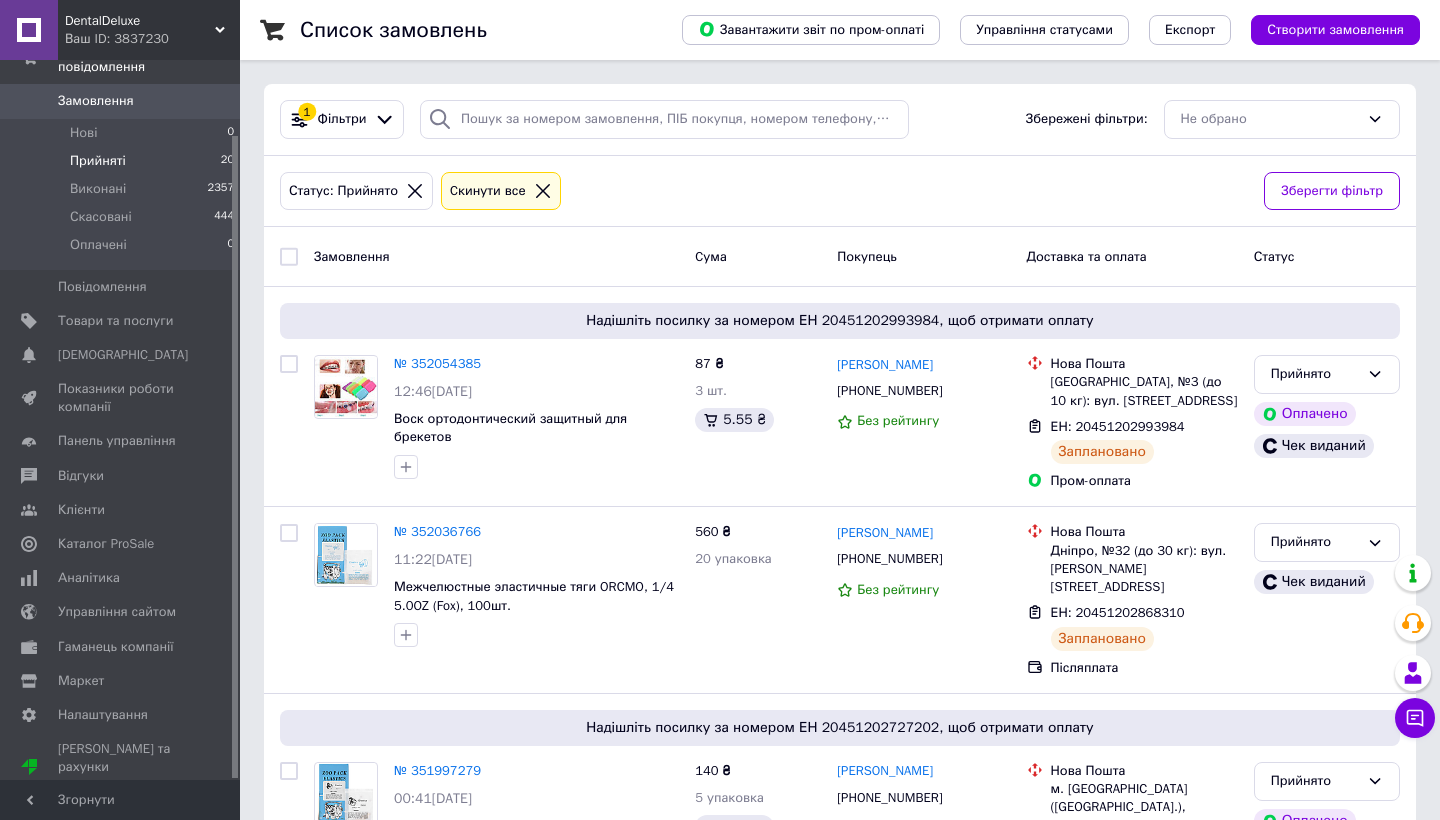 scroll, scrollTop: -1, scrollLeft: 0, axis: vertical 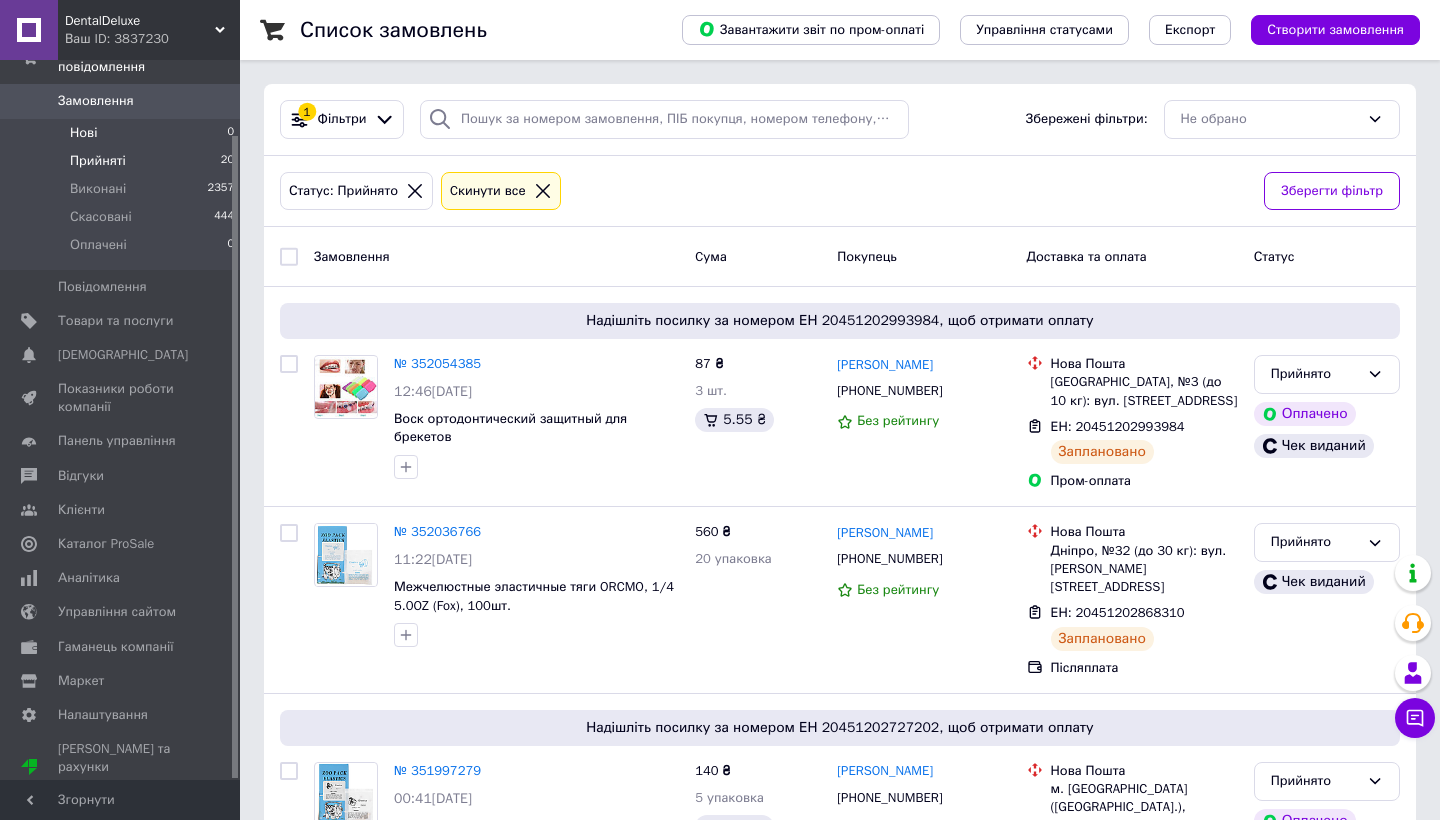 click on "Нові 0" at bounding box center [123, 133] 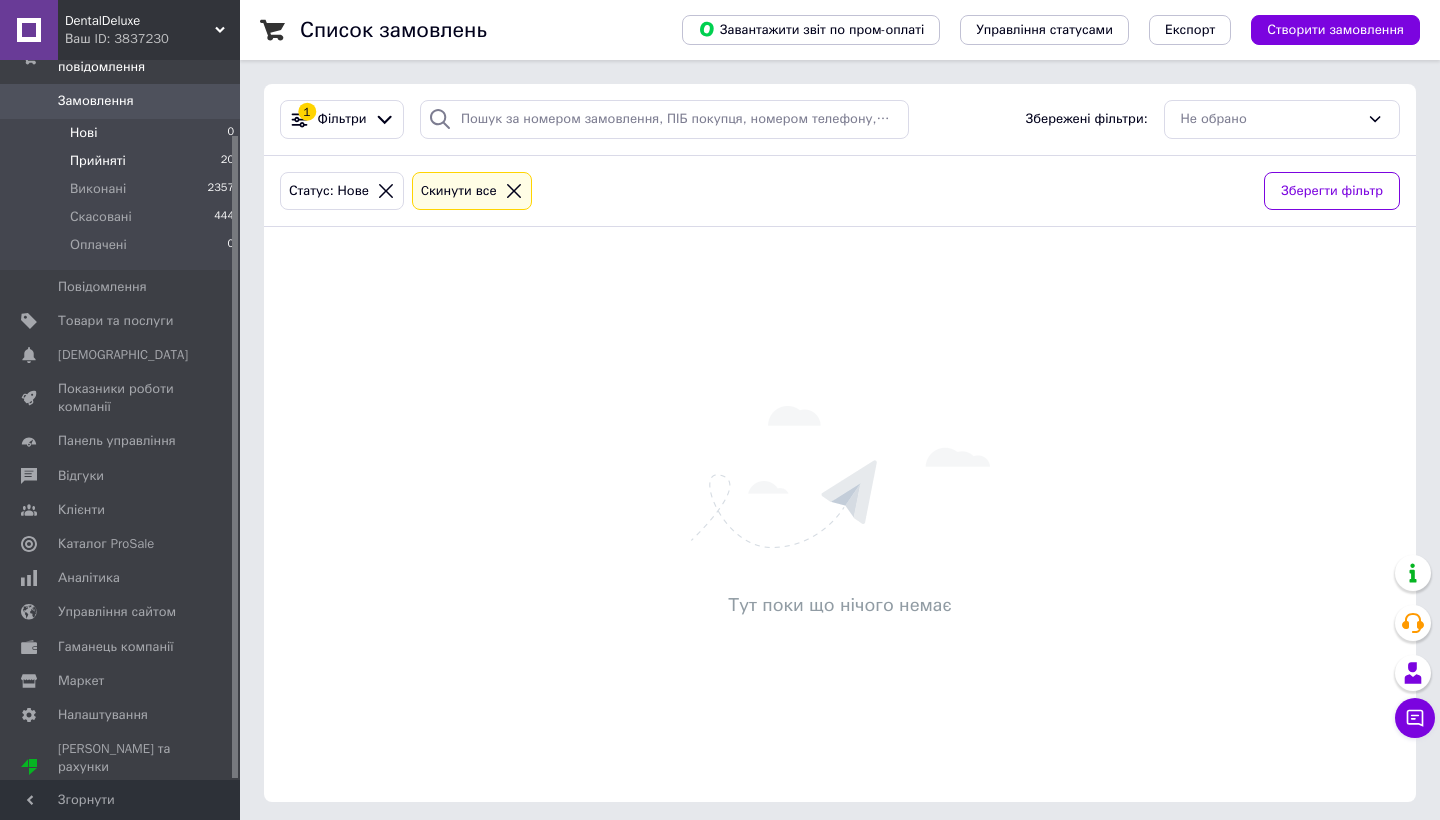 click on "Прийняті" at bounding box center (98, 161) 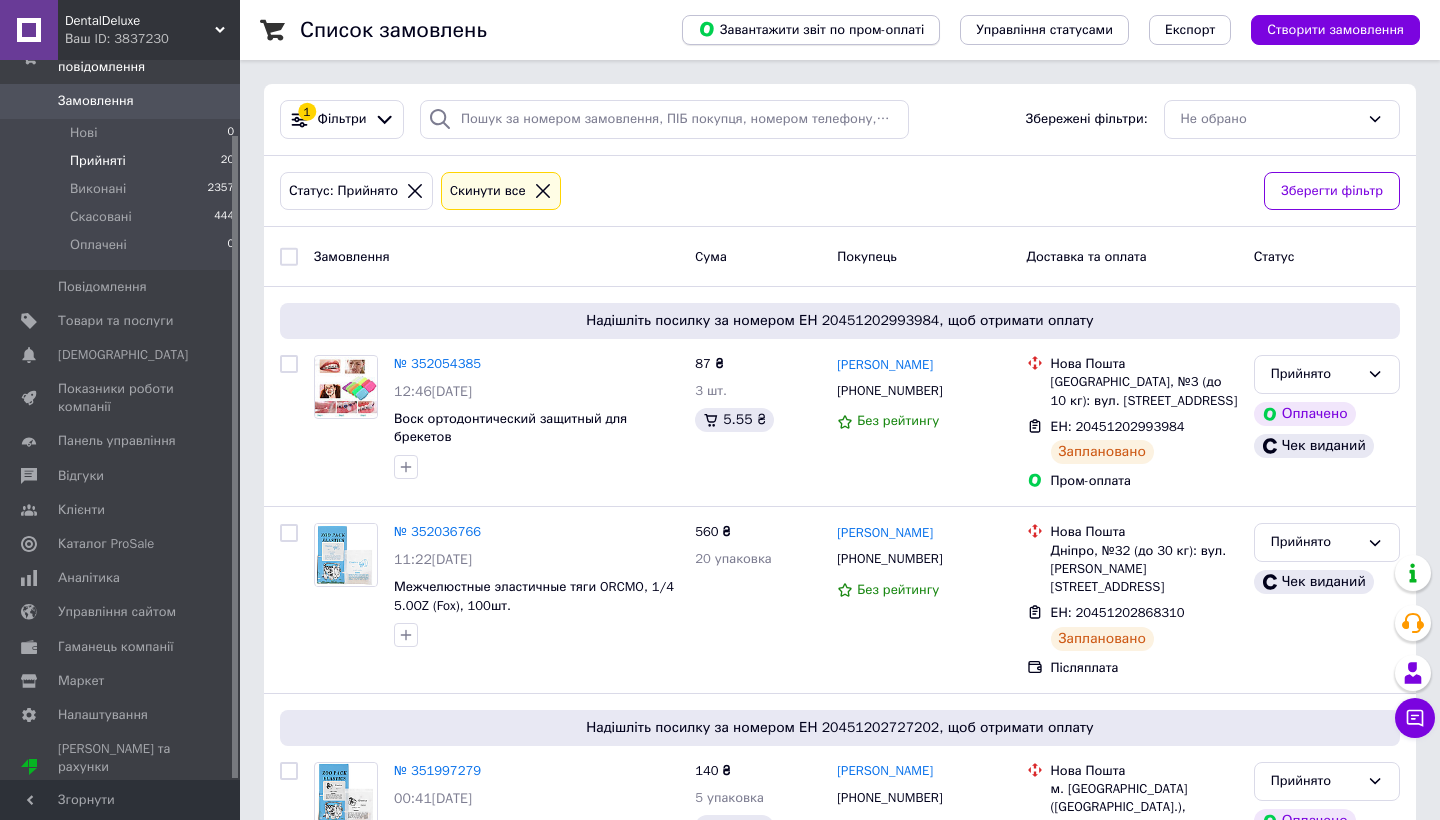 scroll, scrollTop: 0, scrollLeft: 0, axis: both 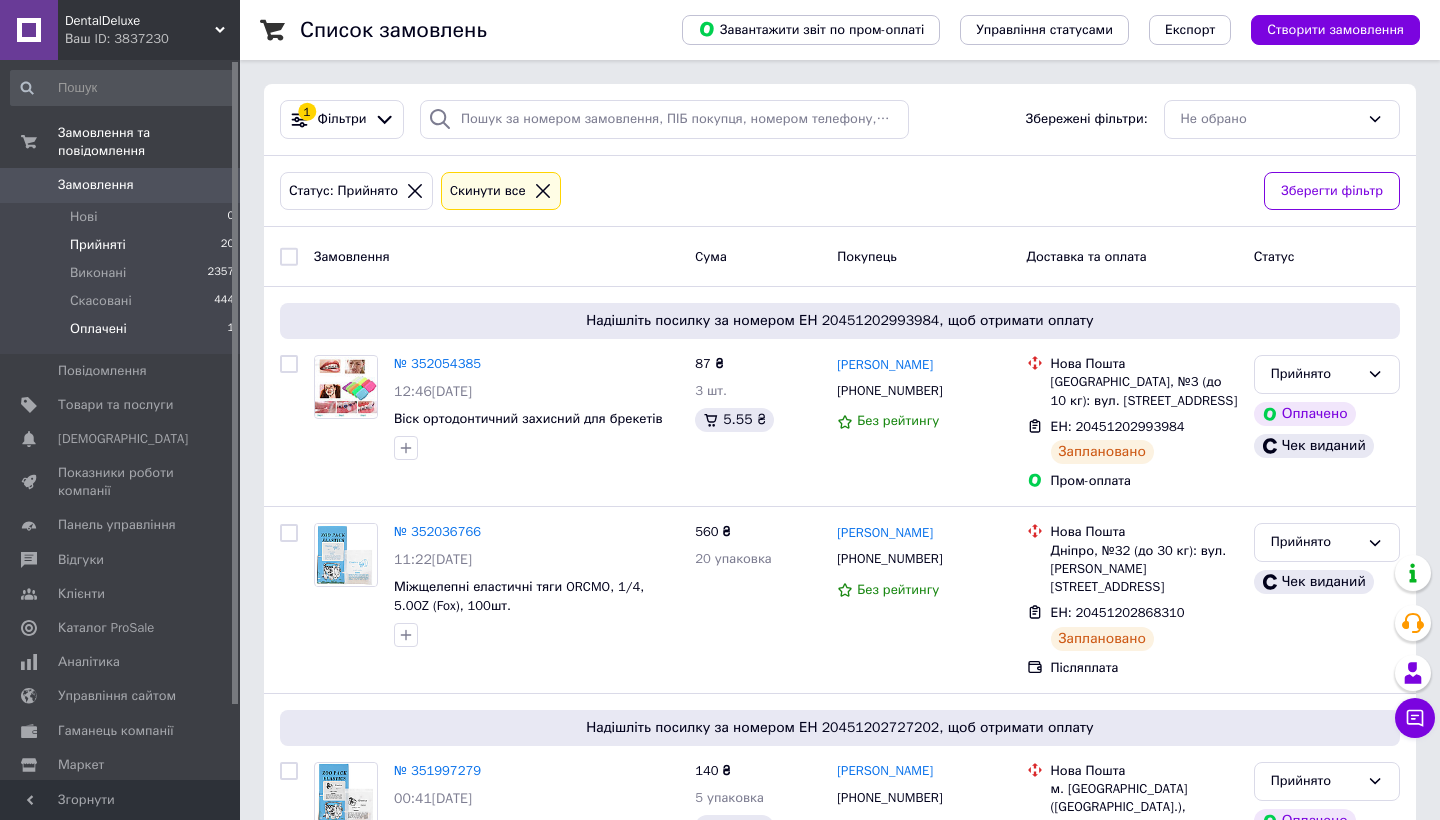 click on "Оплачені" at bounding box center (98, 329) 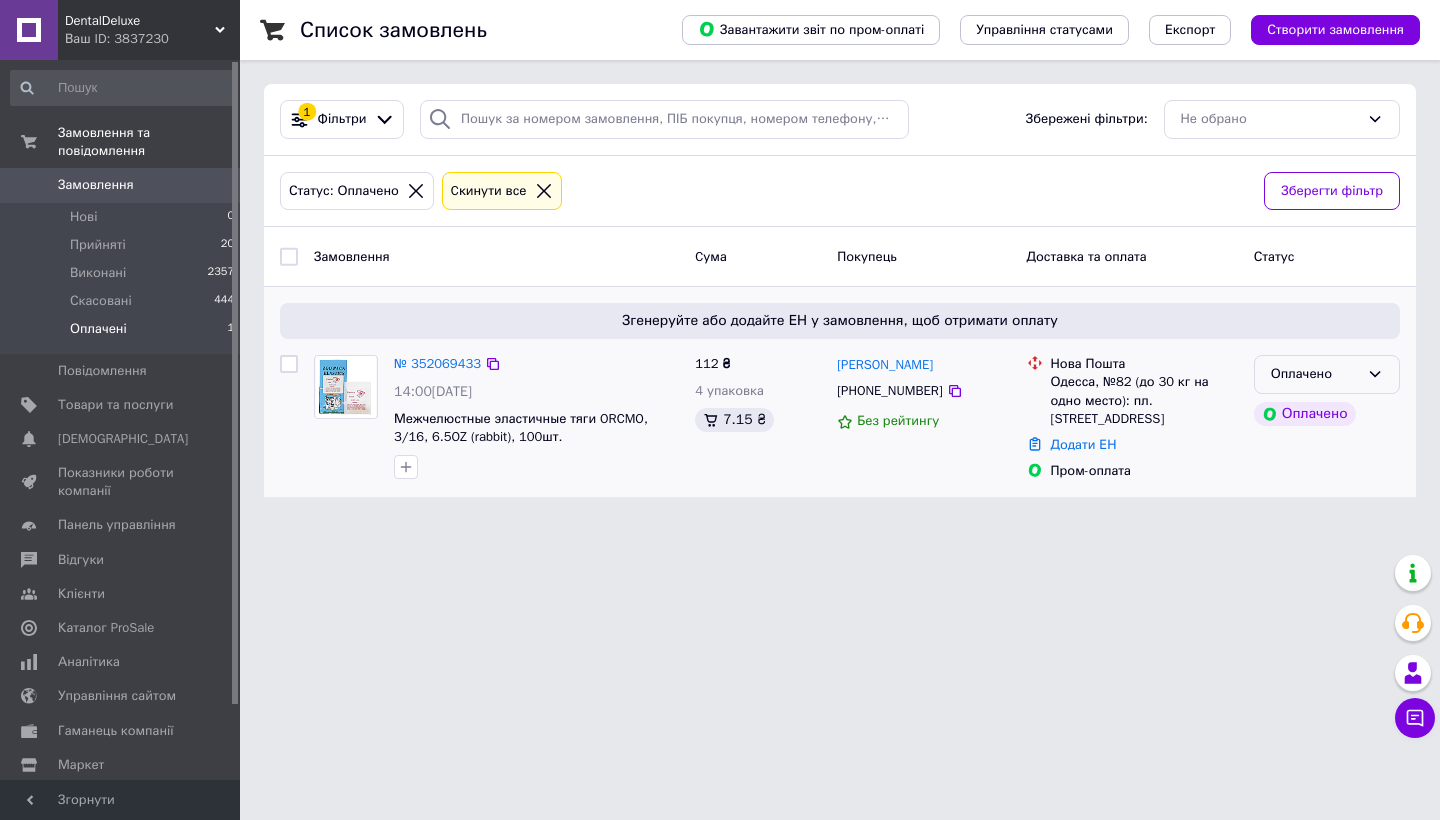 click on "Оплачено" at bounding box center [1315, 374] 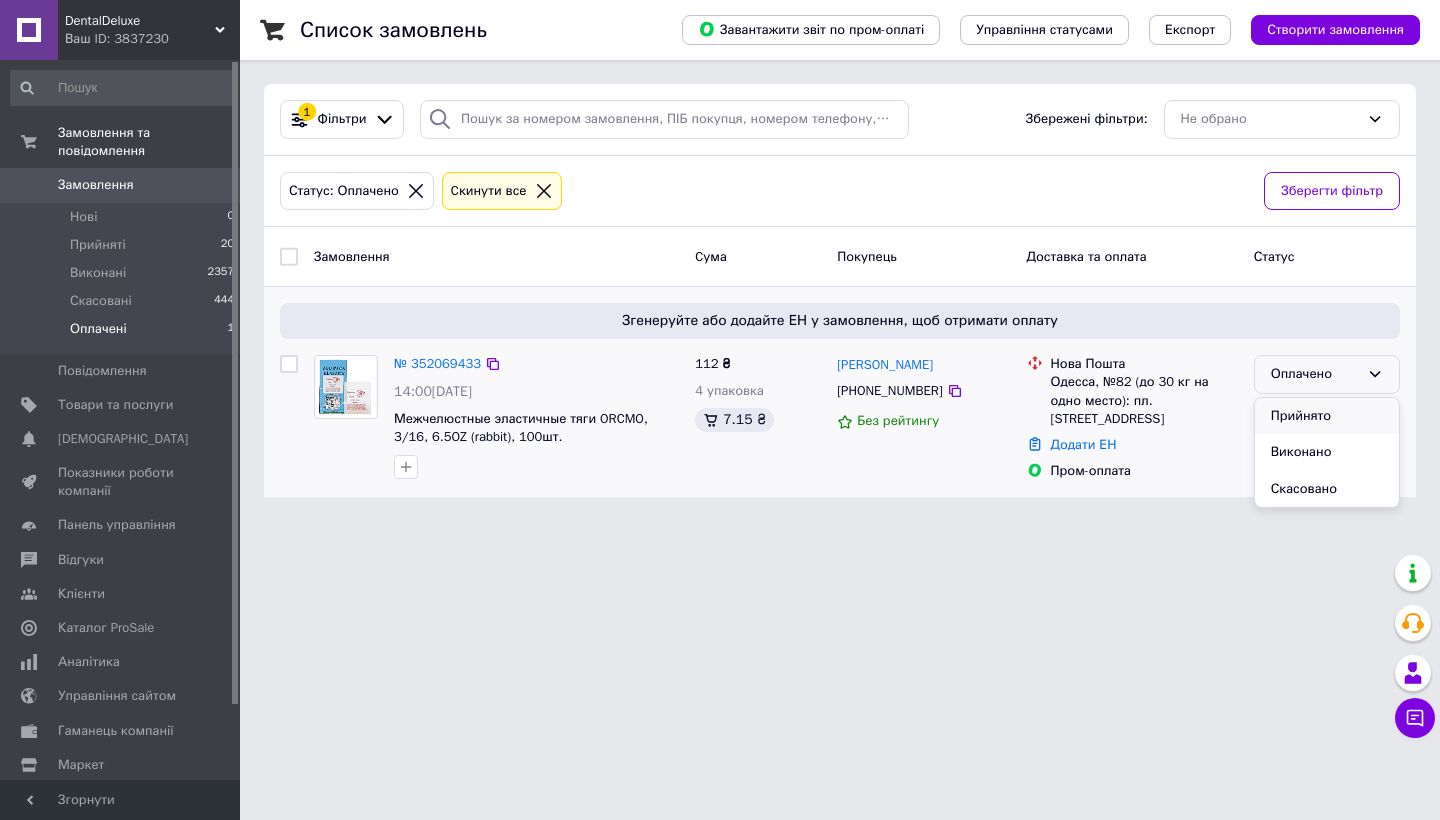 click on "Прийнято" at bounding box center [1327, 416] 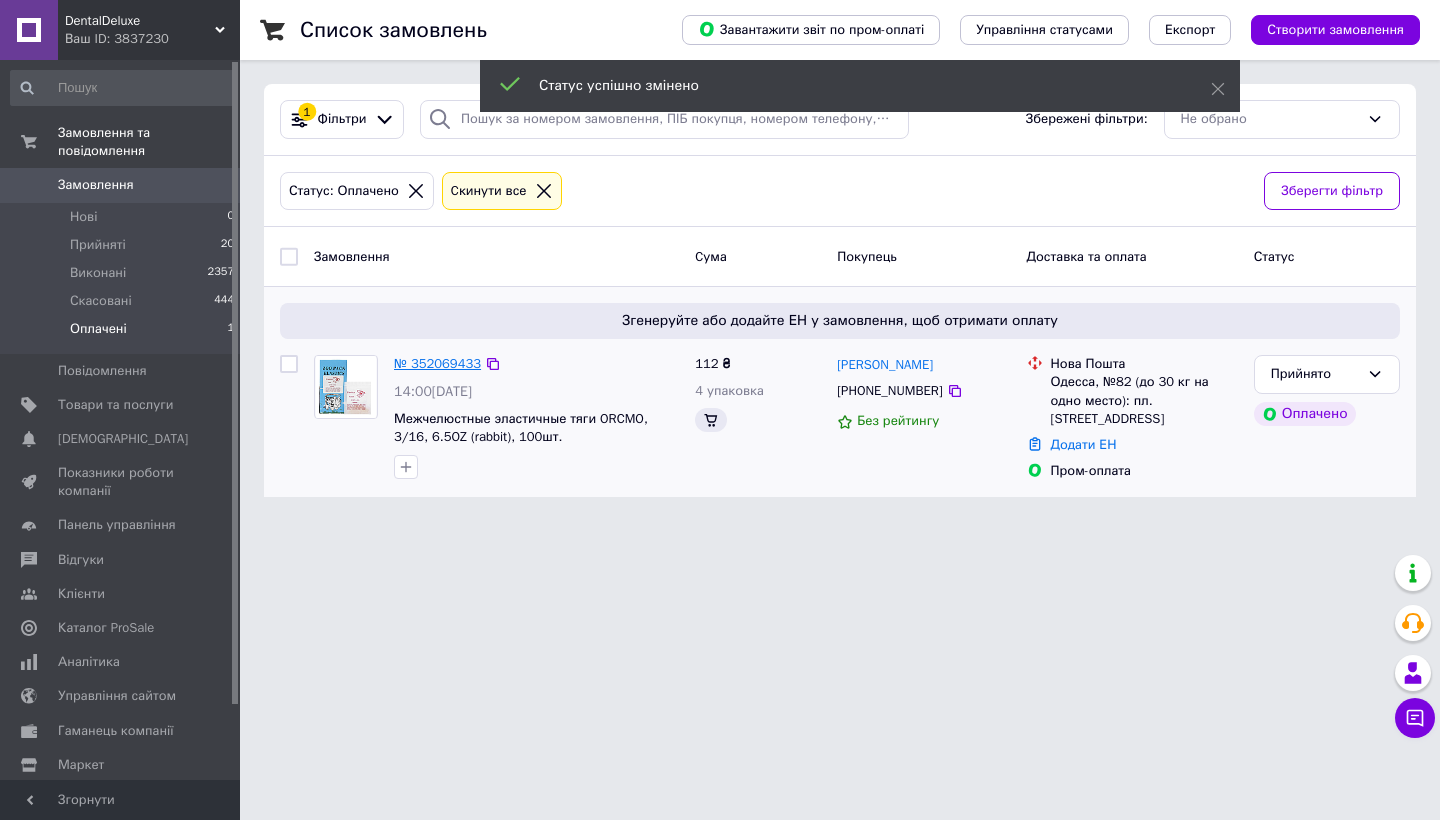 click on "№ 352069433" at bounding box center [437, 363] 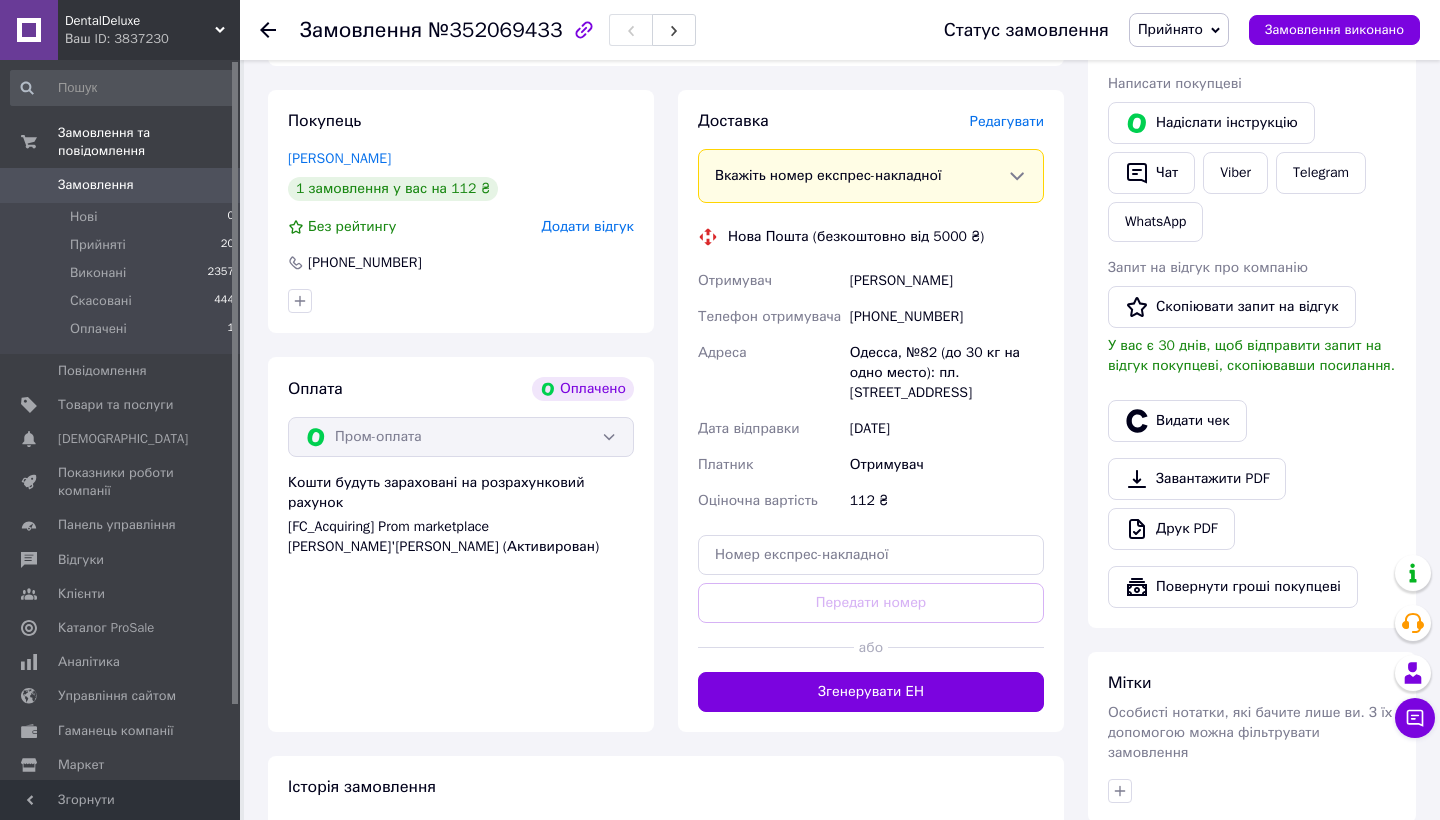 scroll, scrollTop: 468, scrollLeft: 0, axis: vertical 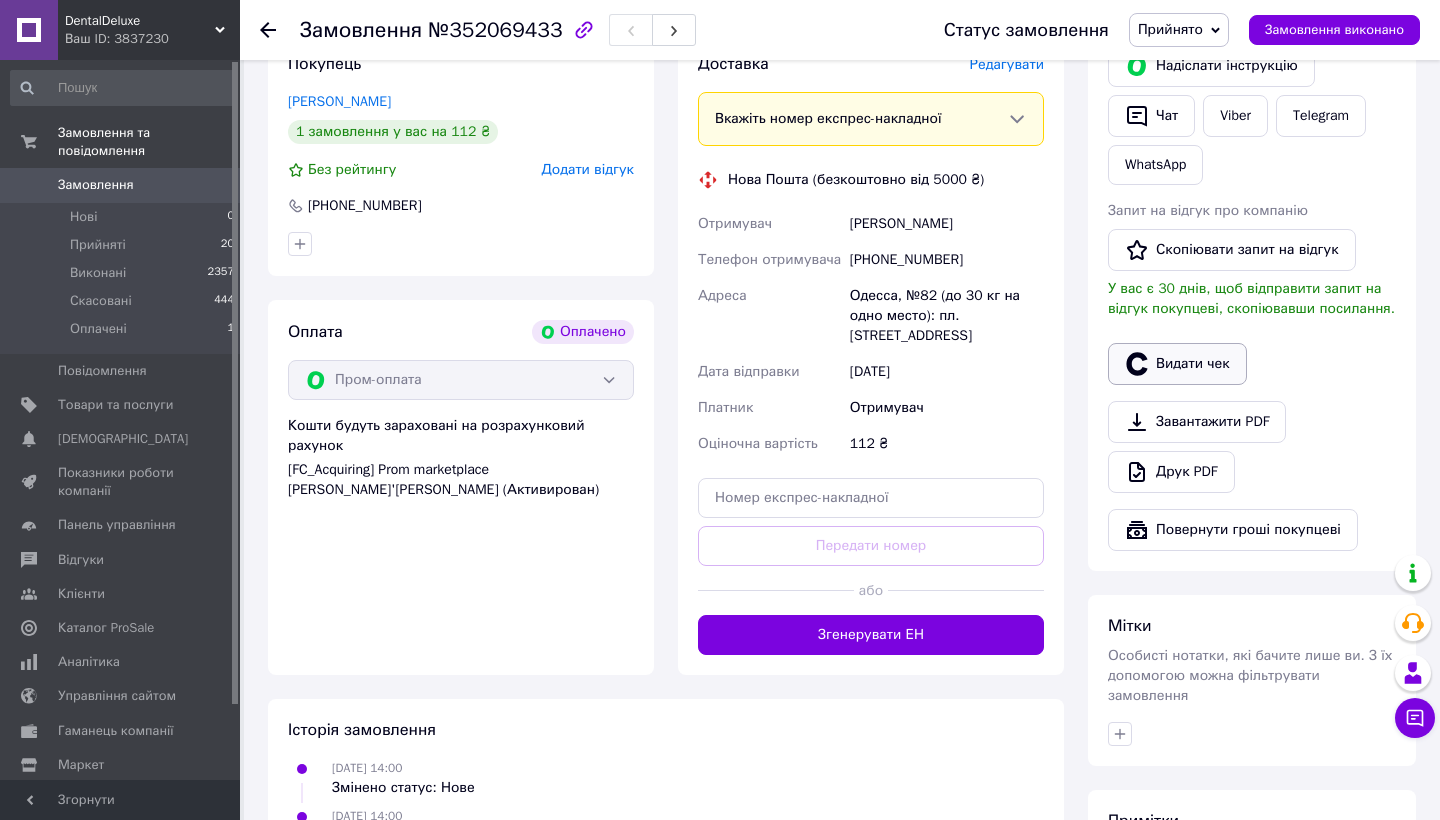 click on "Видати чек" at bounding box center [1177, 364] 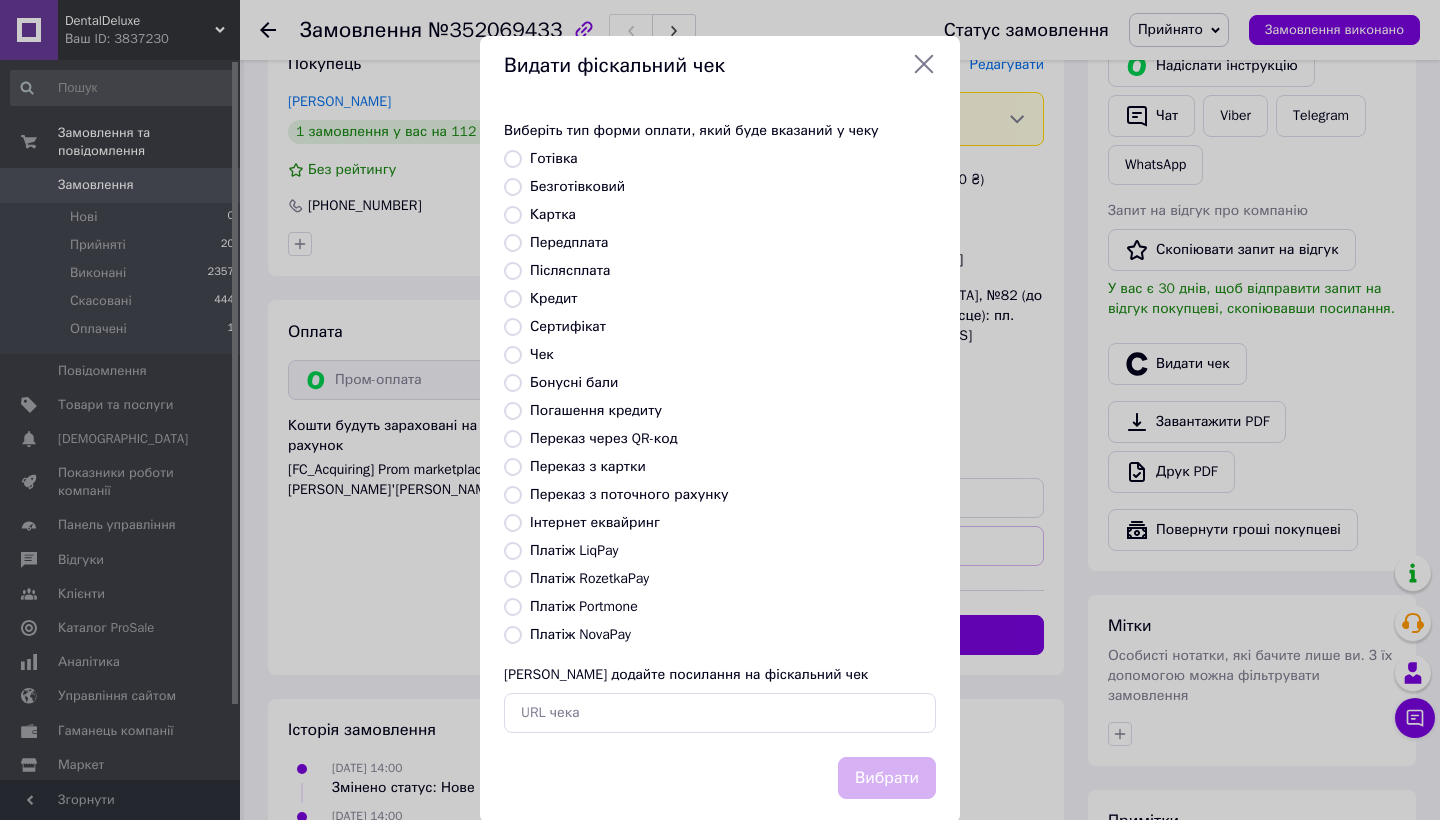 click on "Платіж RozetkaPay" at bounding box center [589, 578] 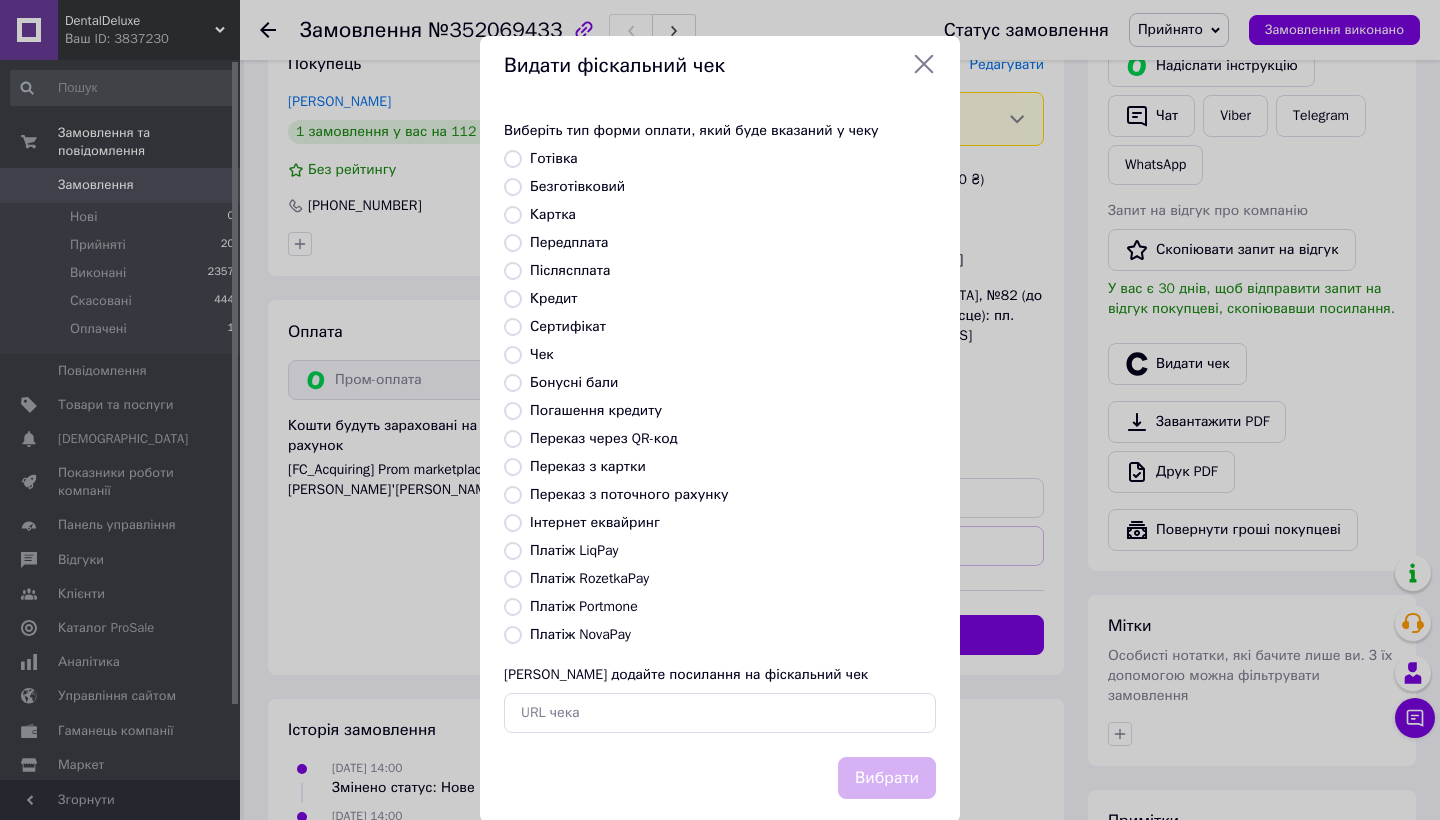 radio on "true" 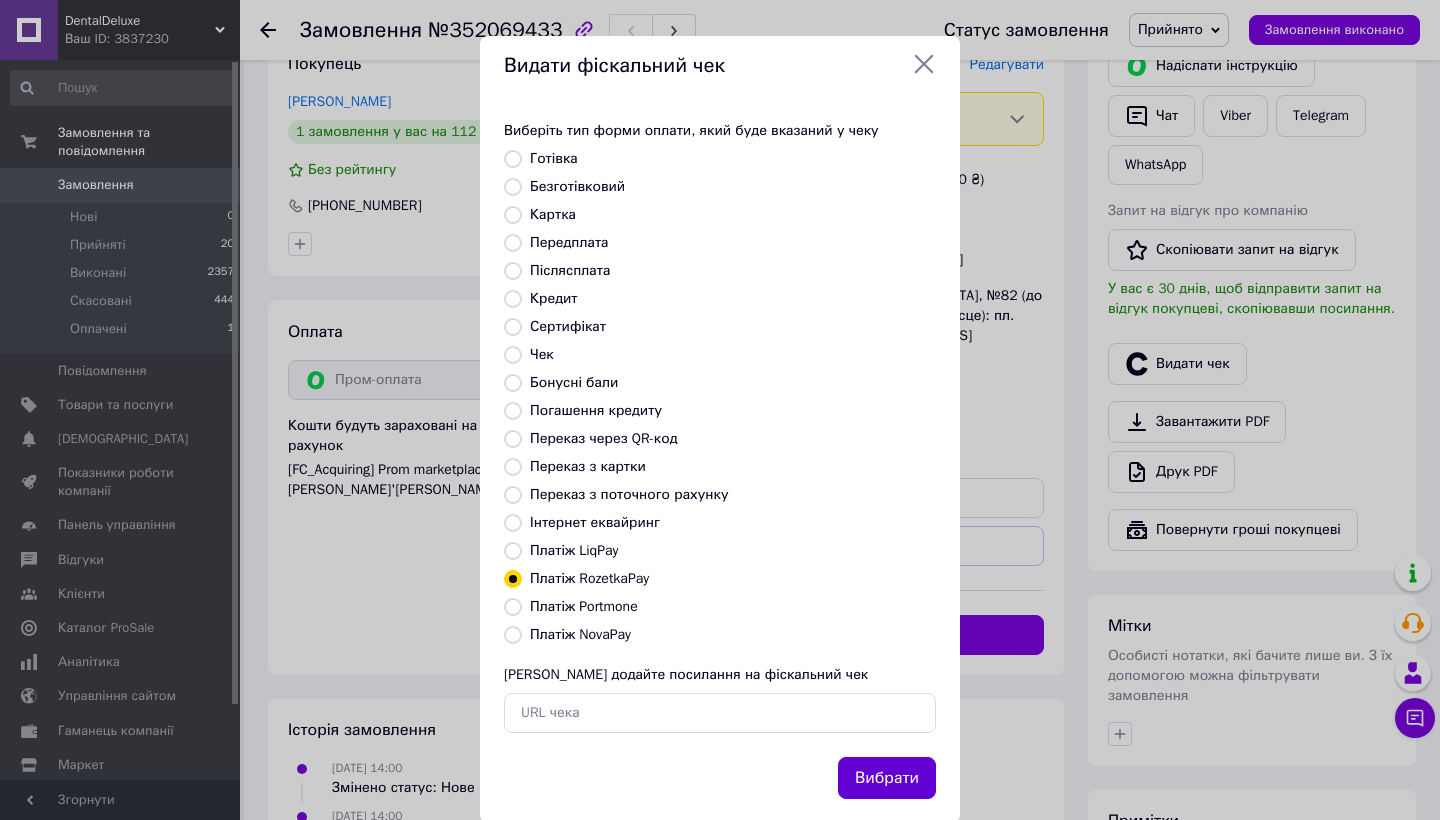 click on "Вибрати" at bounding box center (887, 778) 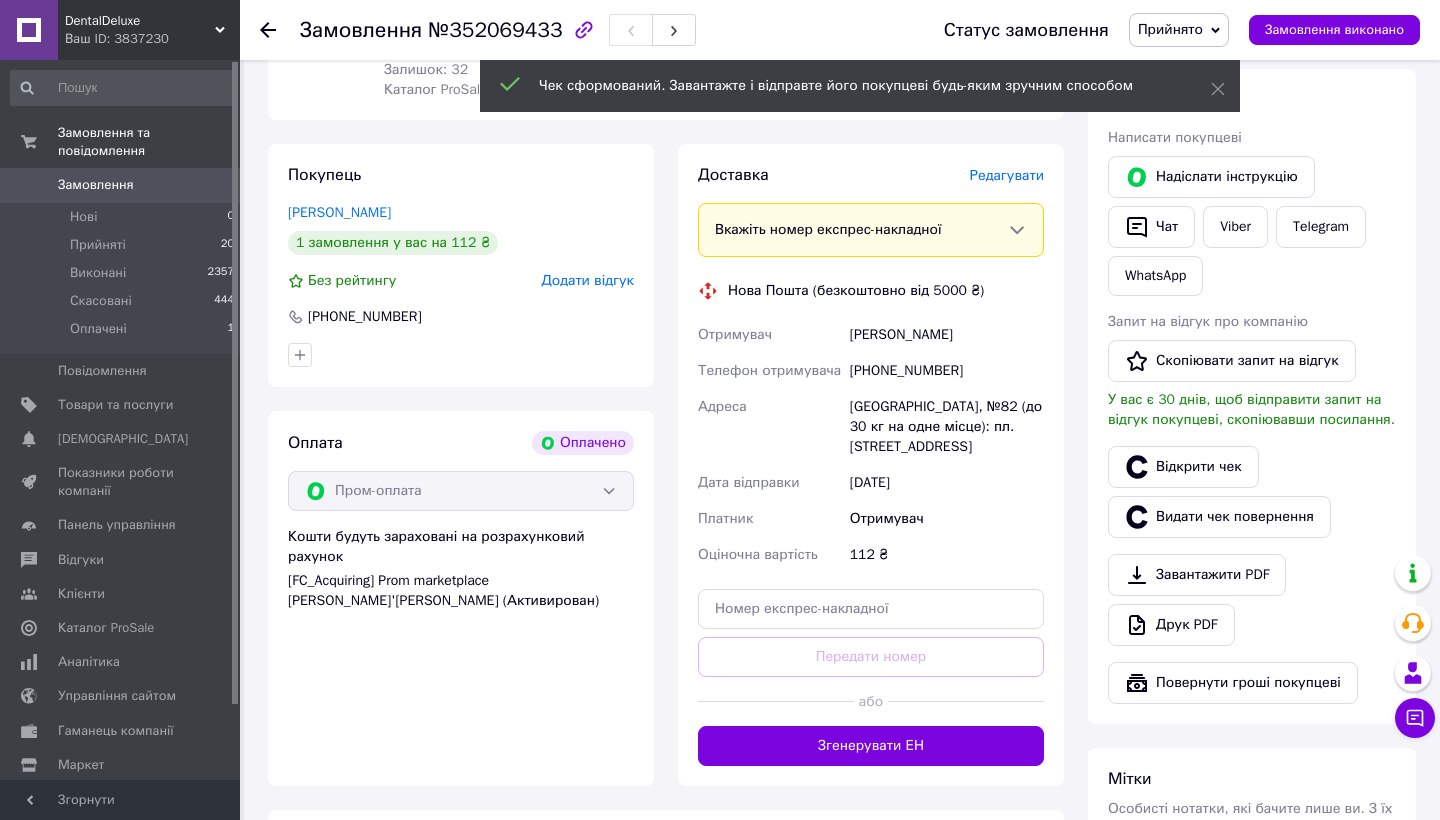 scroll, scrollTop: 323, scrollLeft: 0, axis: vertical 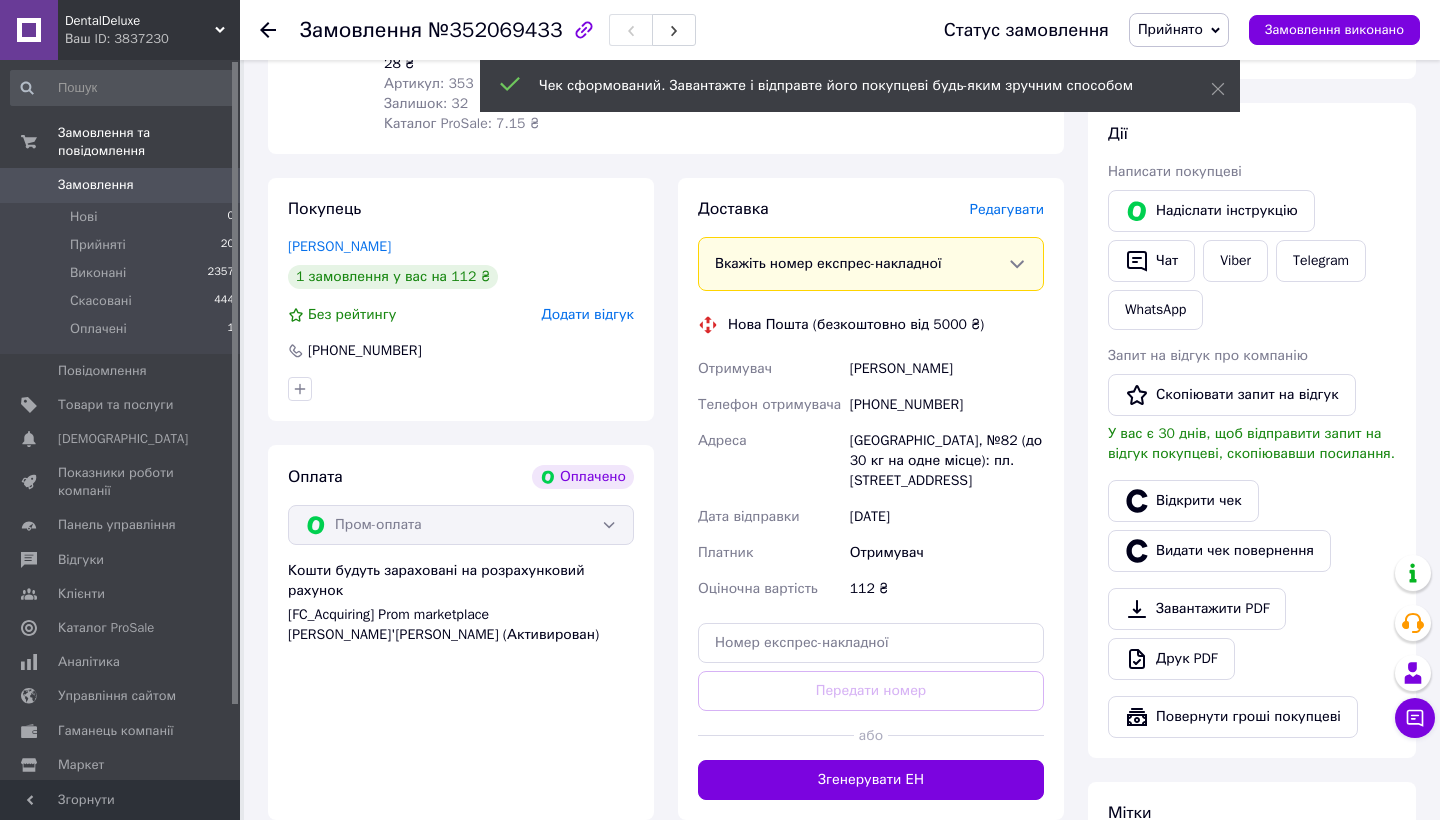 click on "Редагувати" at bounding box center [1007, 209] 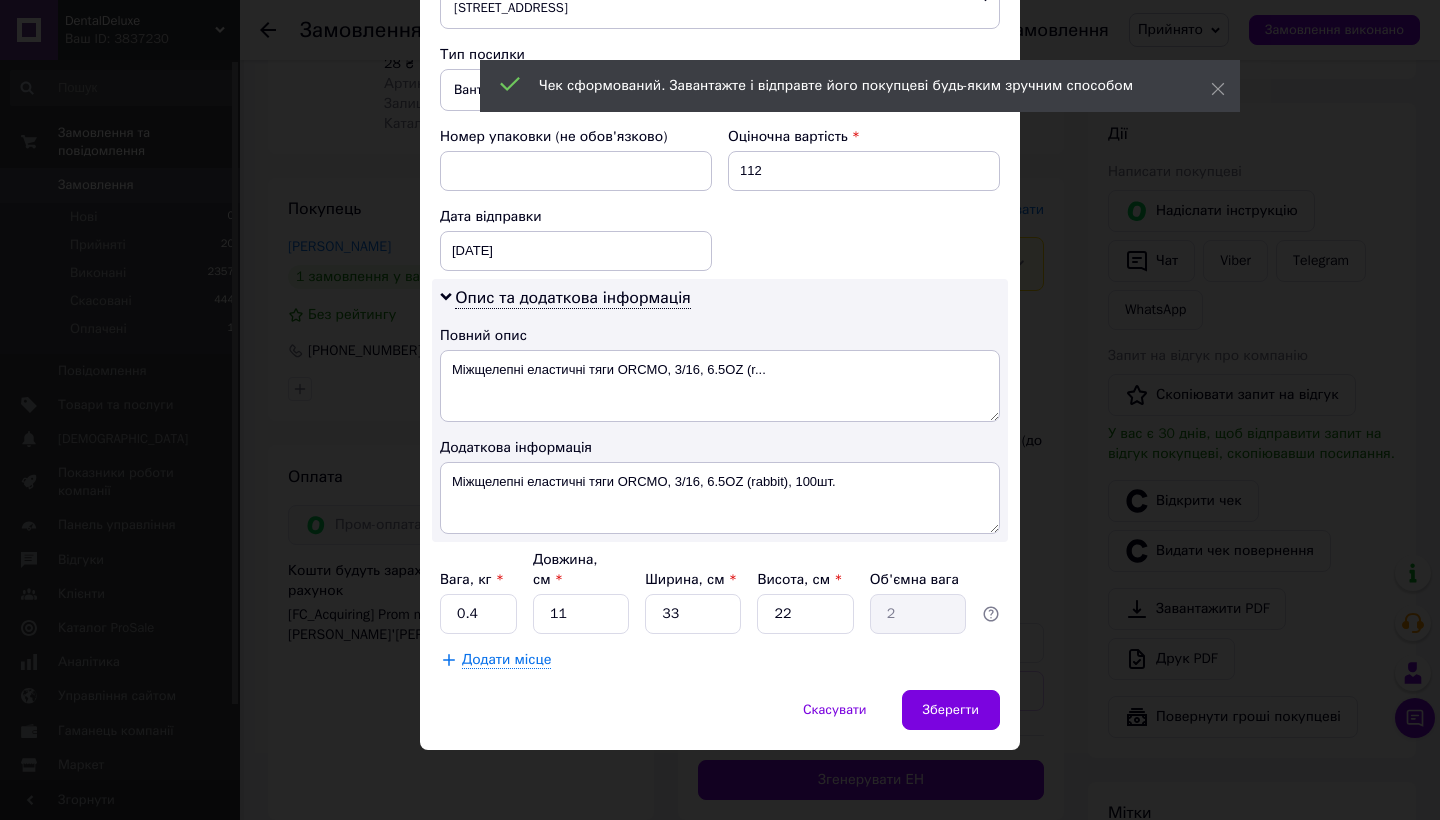 scroll, scrollTop: 771, scrollLeft: 0, axis: vertical 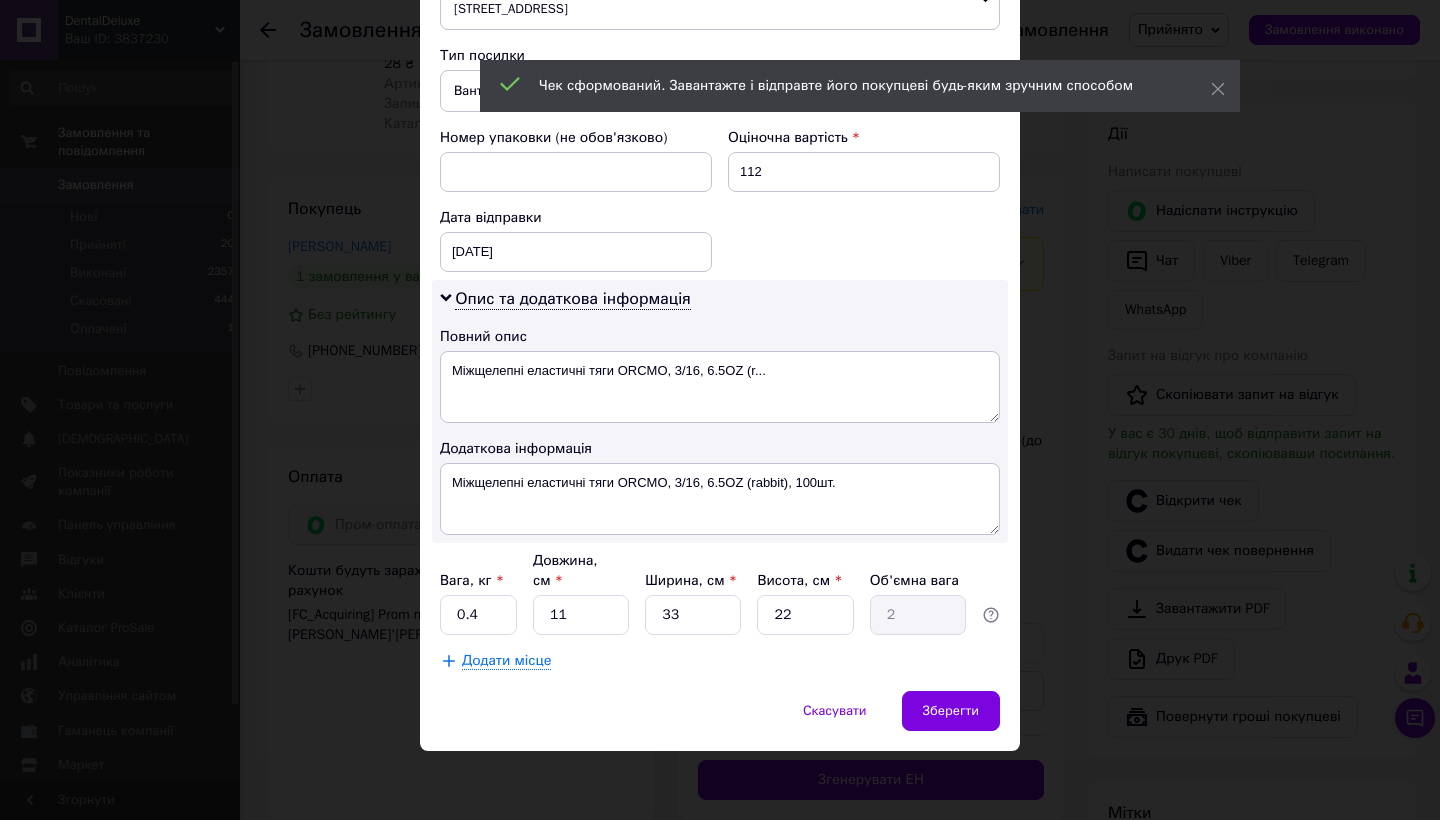 click on "Вантаж" at bounding box center (720, 91) 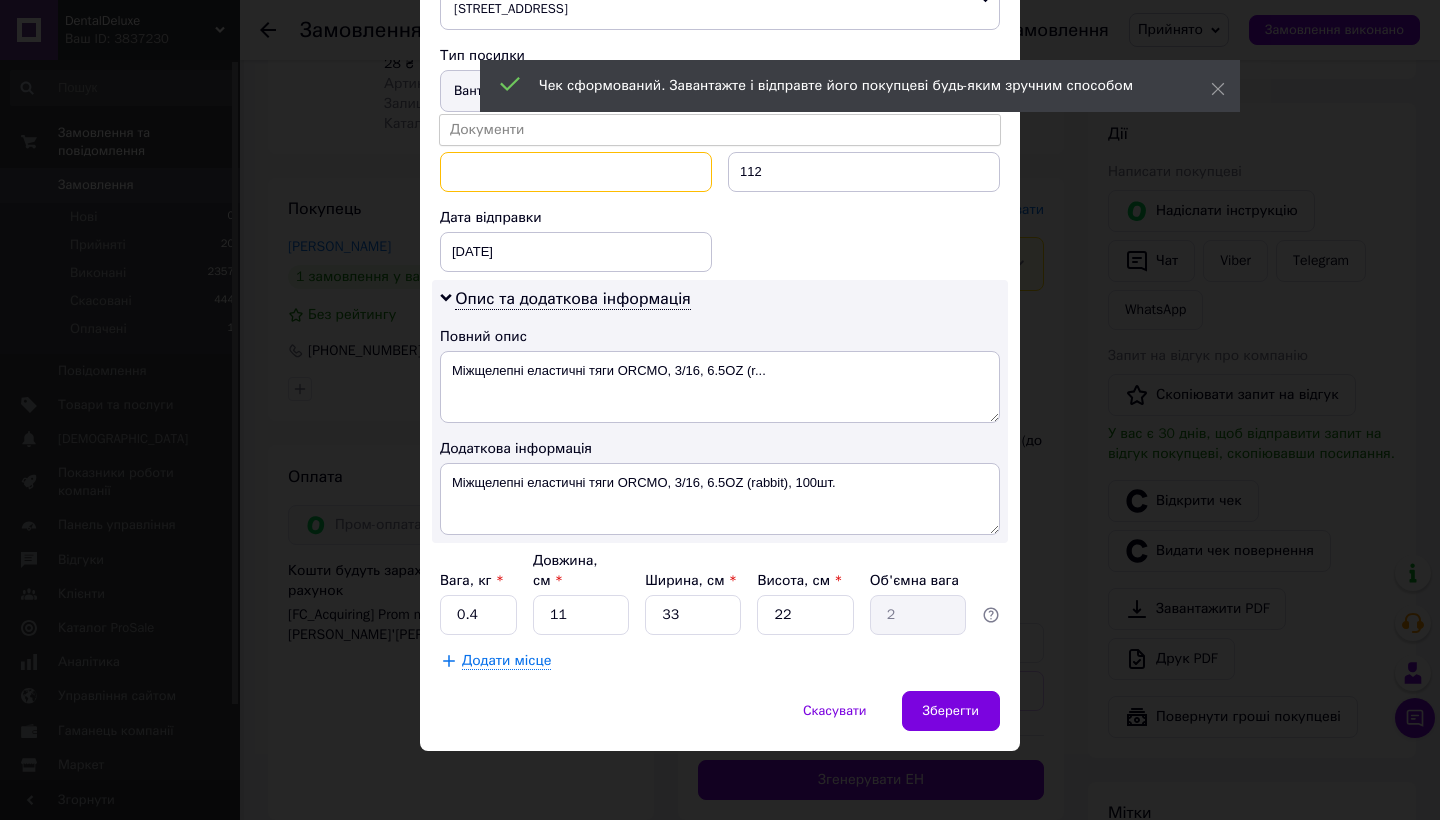 click at bounding box center [576, 172] 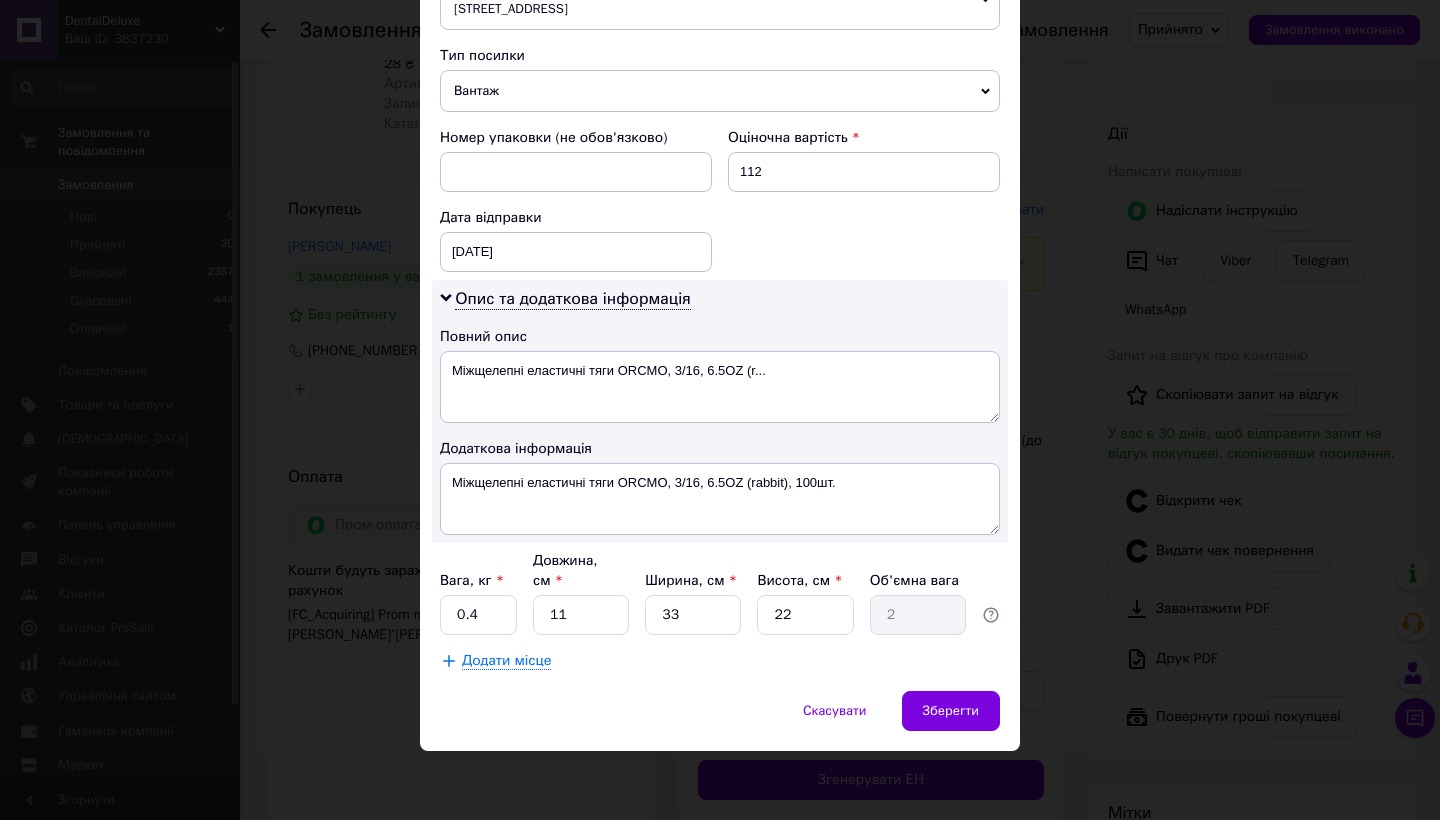 click on "Вантаж" at bounding box center [720, 91] 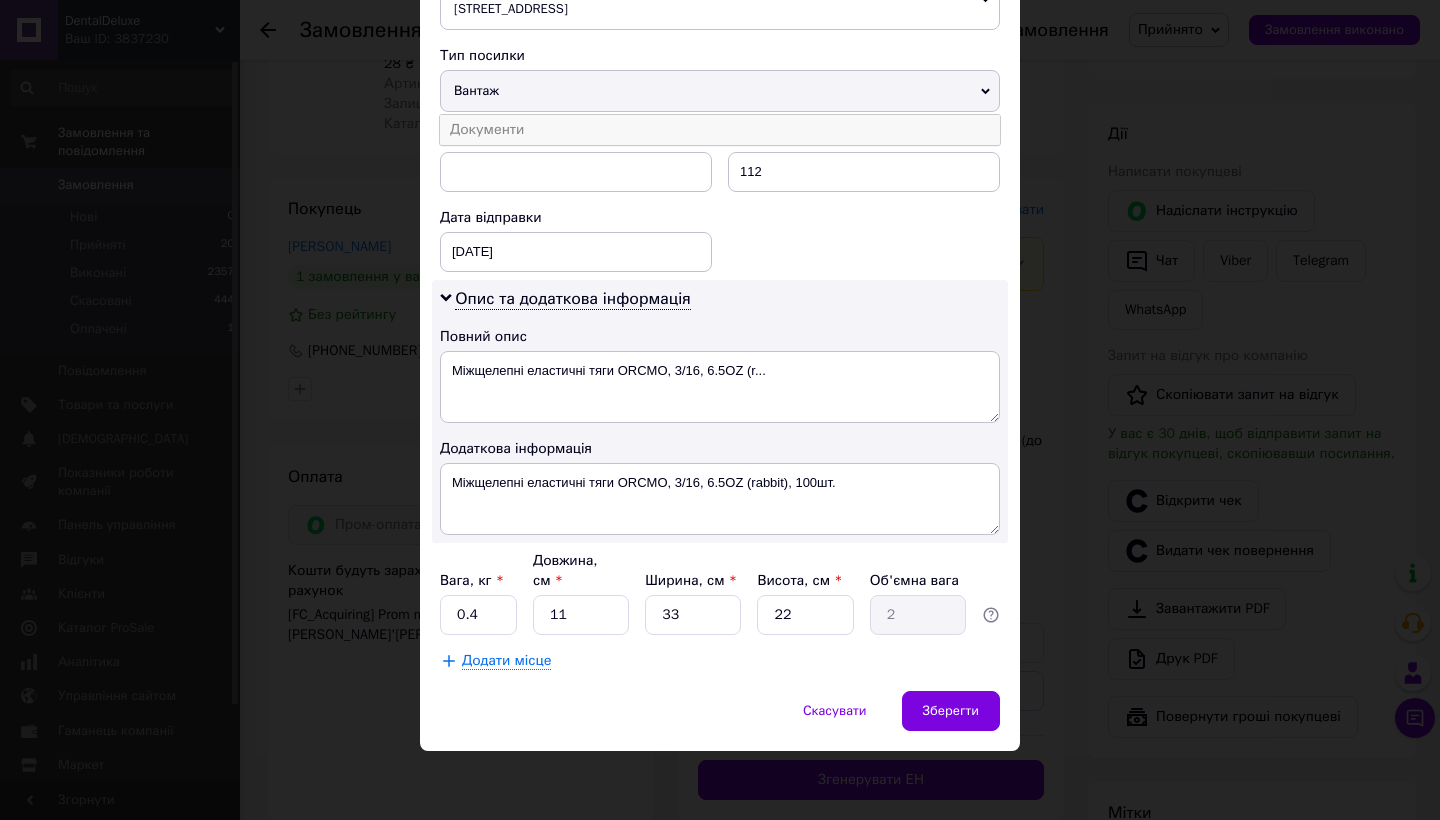 click on "Документи" at bounding box center [720, 130] 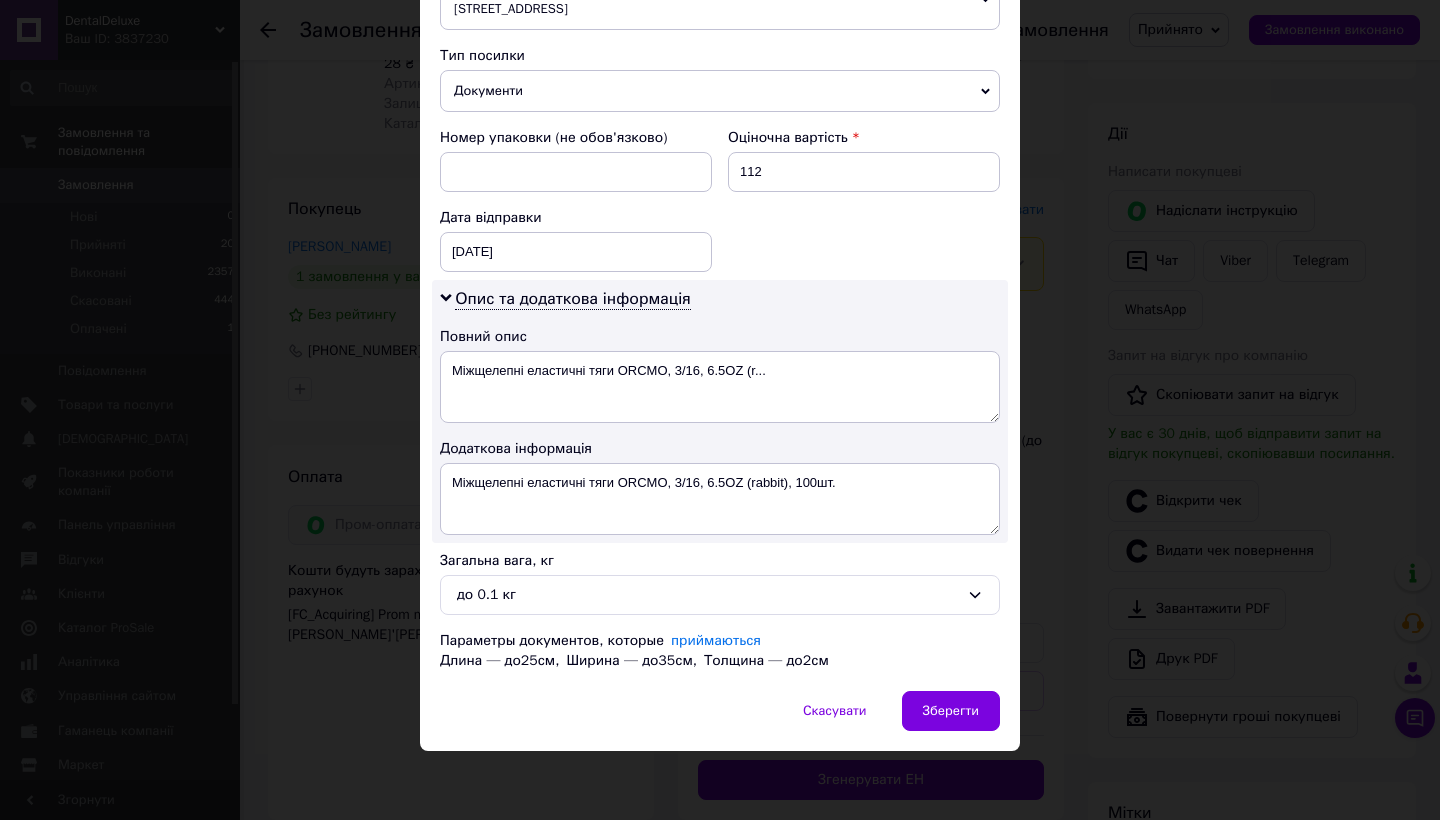 click on "Спосіб доставки Нова Пошта (безкоштовно від 5000 ₴) Платник Отримувач Відправник Прізвище отримувача Семенюк Ім'я отримувача Вероника По батькові отримувача Телефон отримувача +380989502866 Тип доставки У відділенні Кур'єром В поштоматі Місто Одеса Відділення №82 (до 30 кг на одне місце): пл. Старосінна, 15 Місце відправки смт. Вигода (Івано-Франківська обл., Калуський р-н.): №1: вул. Івана Франка, буд.39 м. Долина (Івано-Франківська обл., Калуський р-н.): №1: вул. Степана Бандери, 3 В Додати ще місце відправки Тип посилки Документи Вантаж Номер упаковки (не обов'язково) 112 < > <" at bounding box center [720, 25] 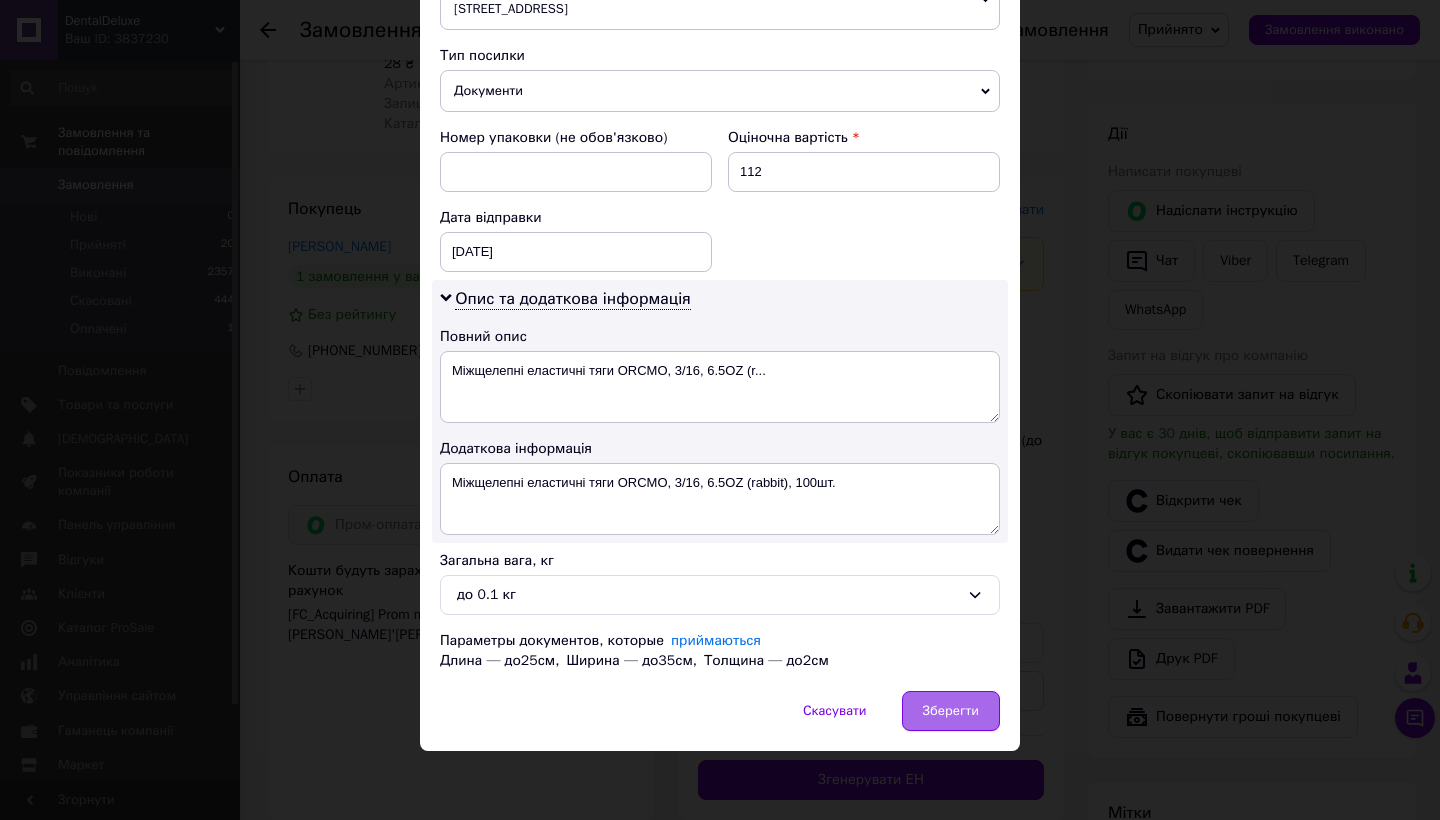 click on "Зберегти" at bounding box center (951, 711) 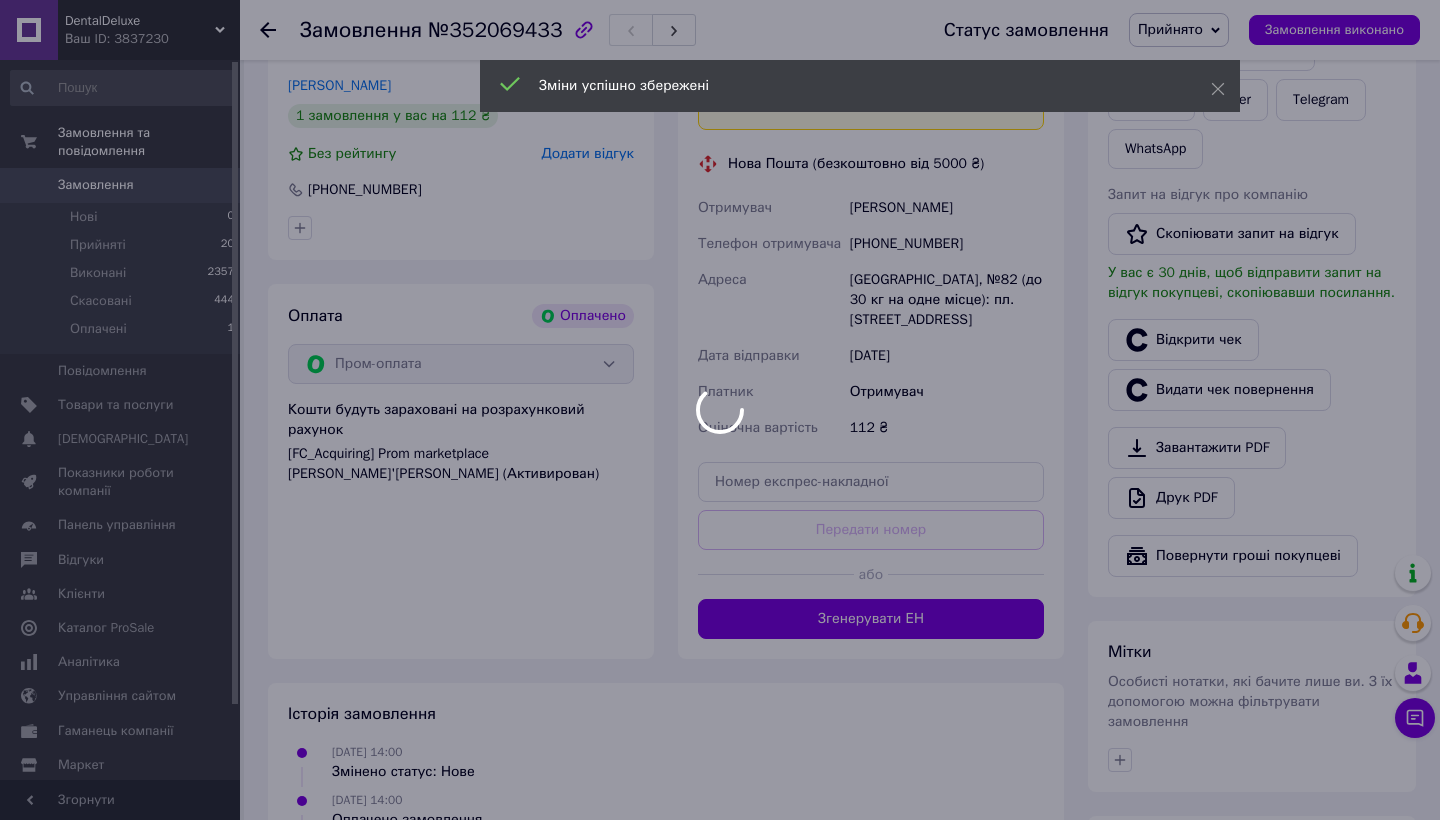scroll, scrollTop: 504, scrollLeft: 0, axis: vertical 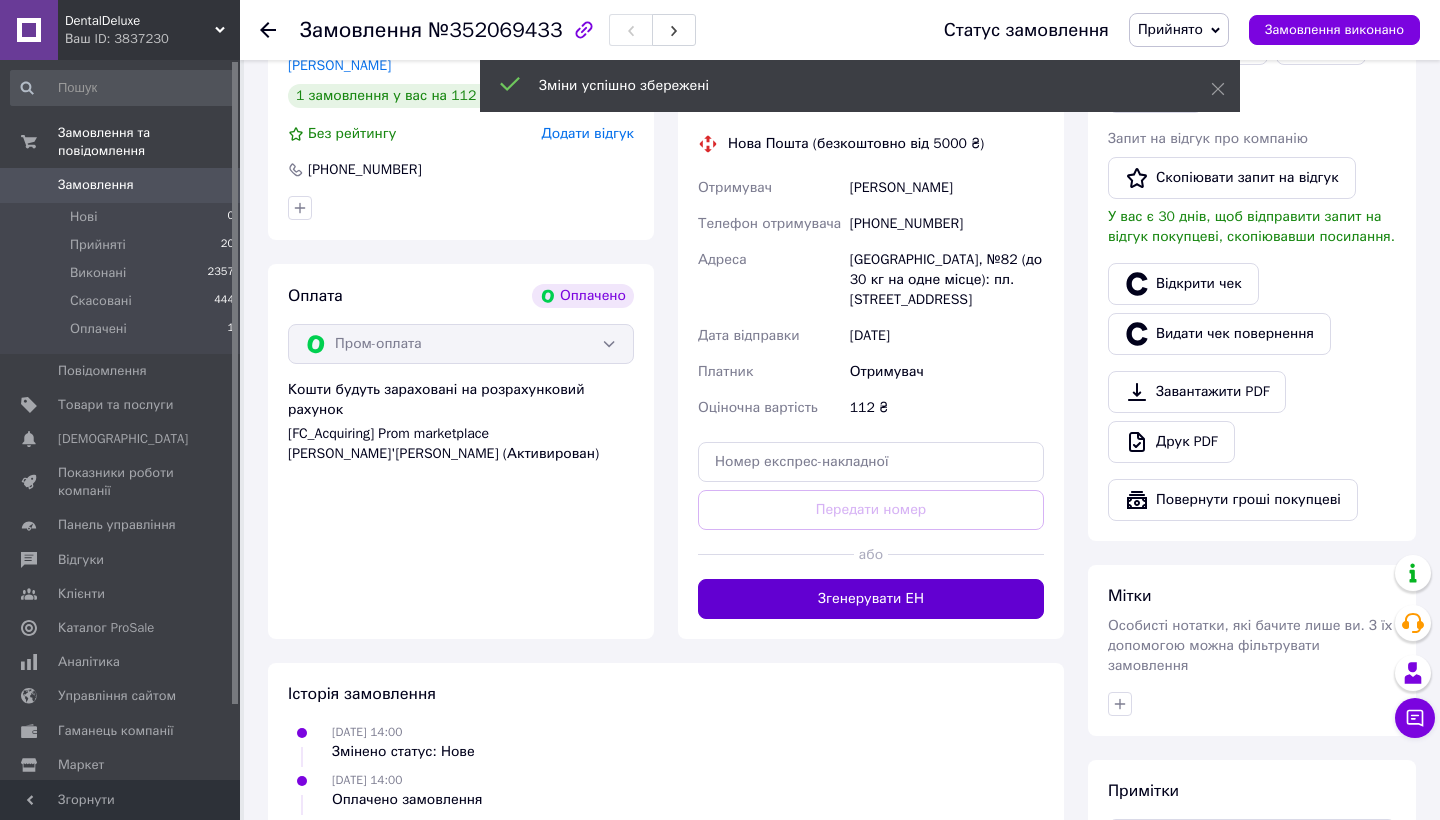 click on "Згенерувати ЕН" at bounding box center [871, 599] 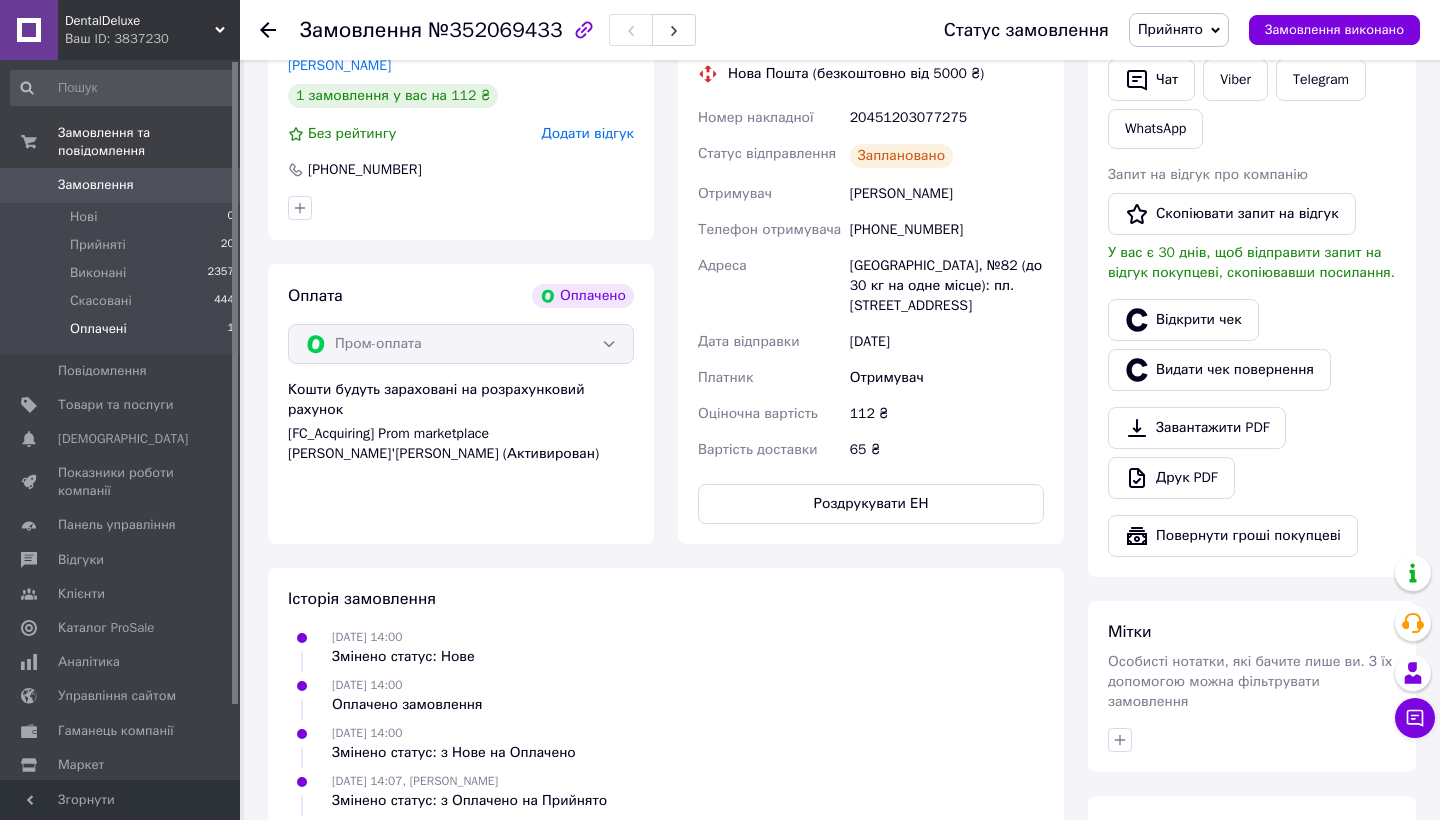 click on "Оплачені" at bounding box center (98, 329) 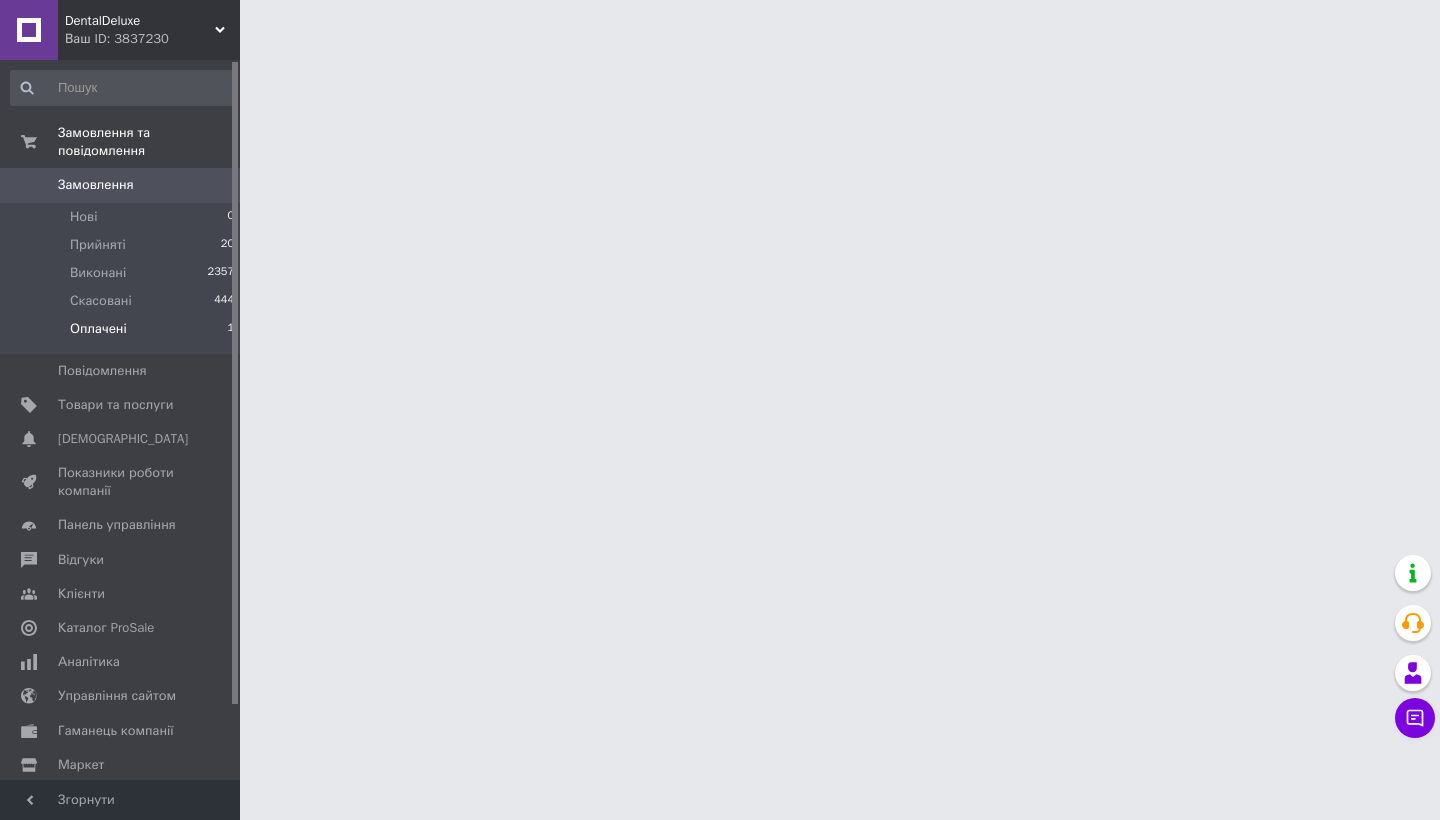 scroll, scrollTop: 0, scrollLeft: 0, axis: both 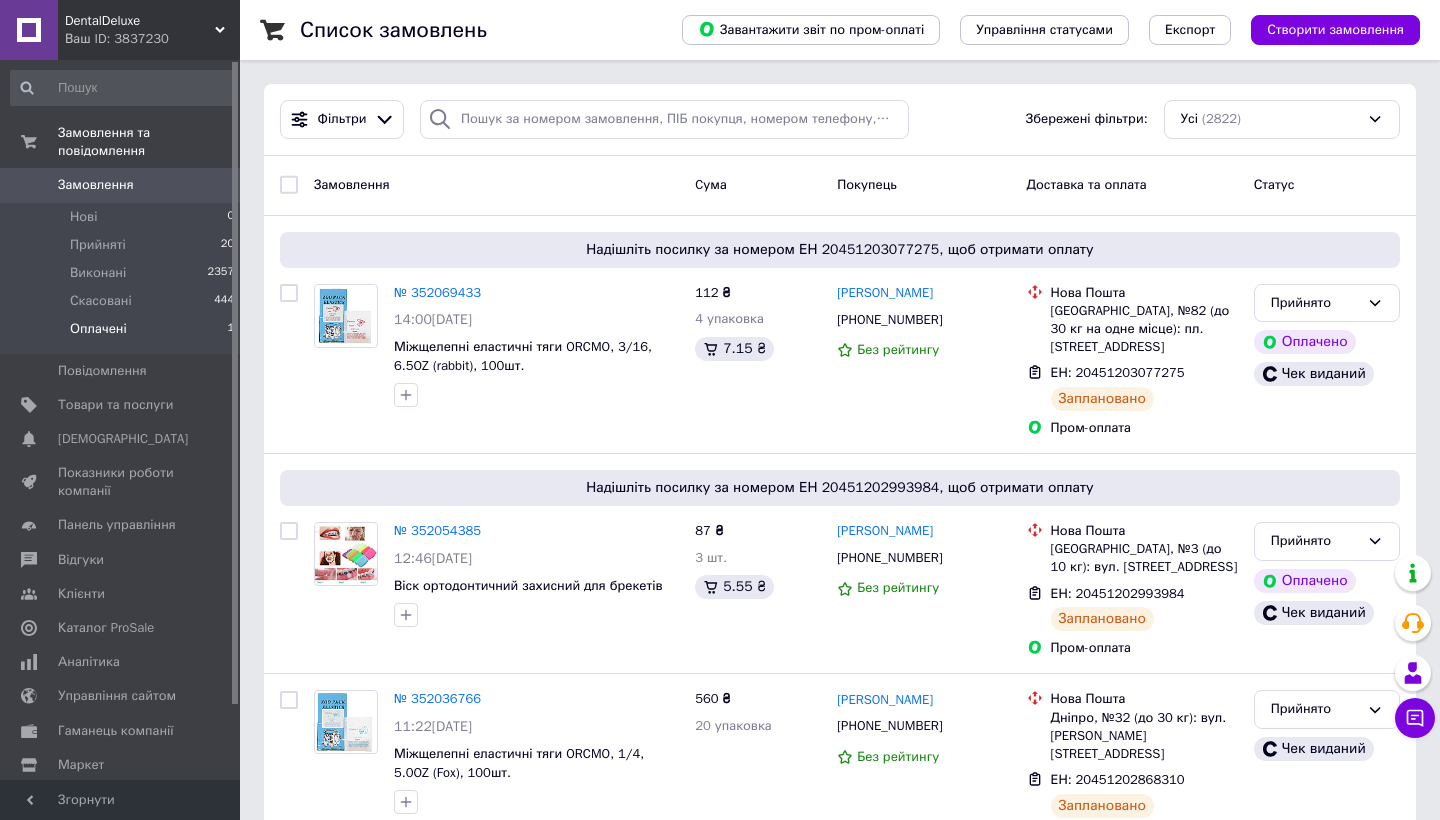 click on "Оплачені" at bounding box center [98, 329] 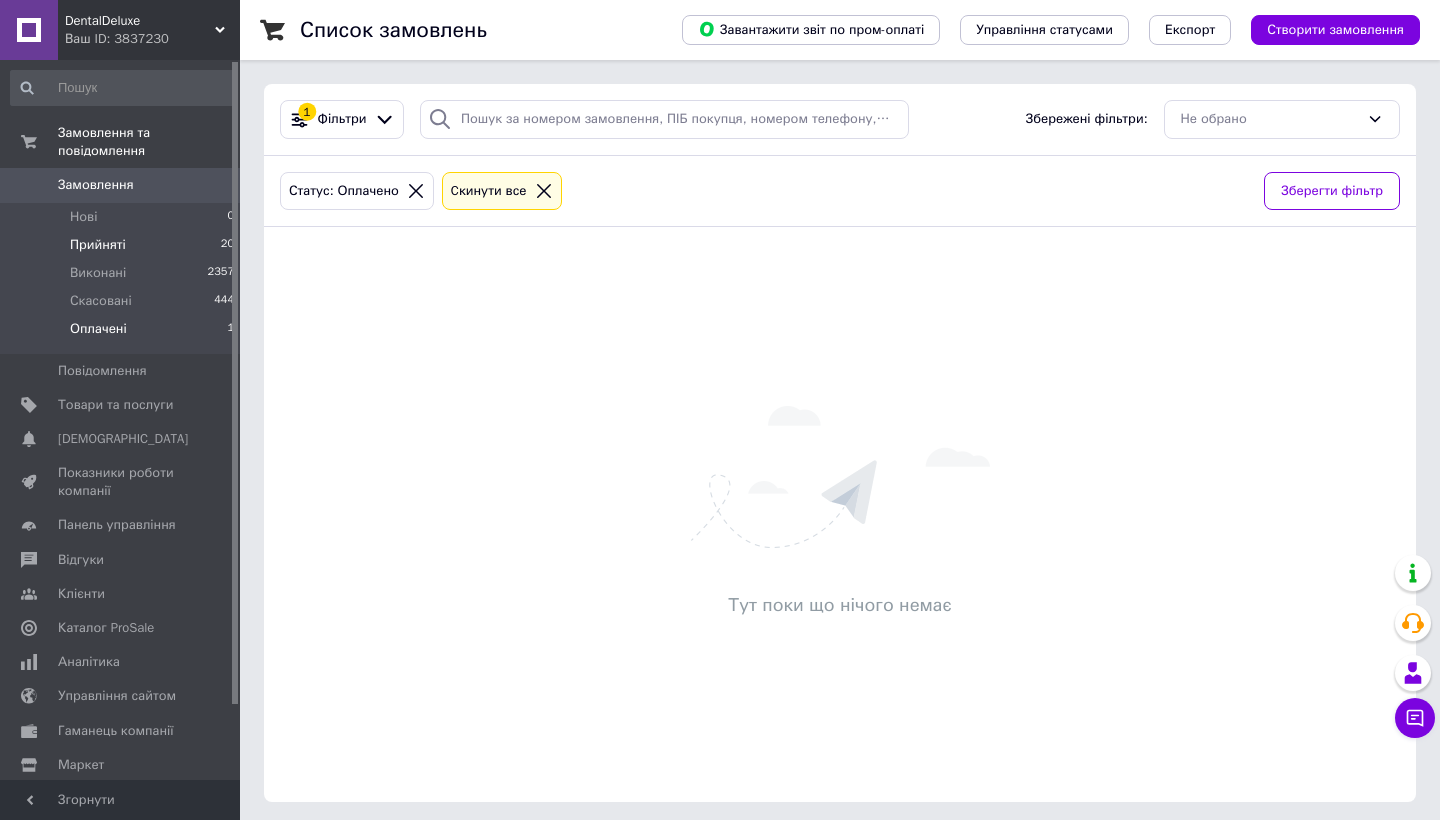 click on "Прийняті" at bounding box center (98, 245) 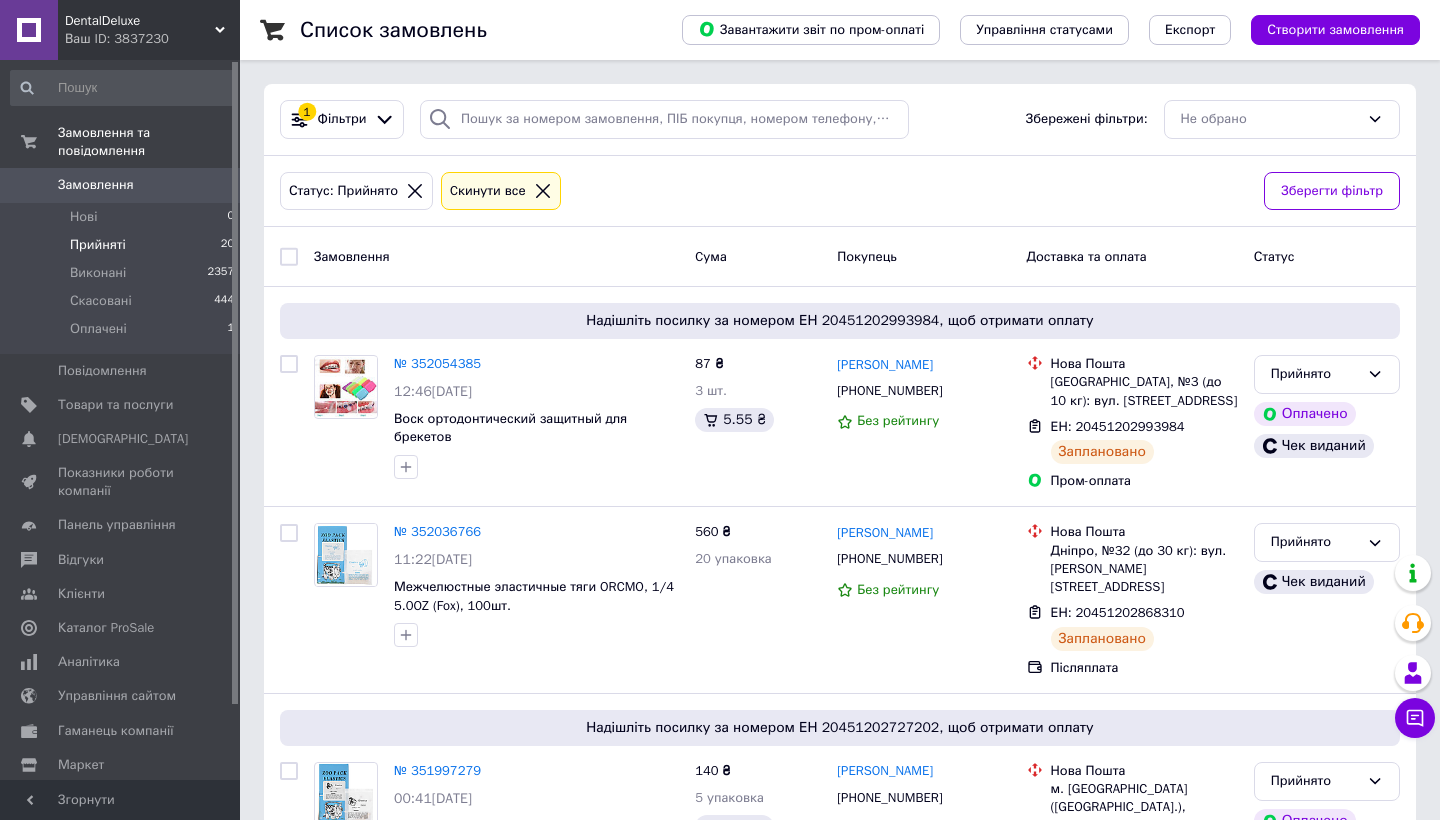 click on "Прийняті" at bounding box center (98, 245) 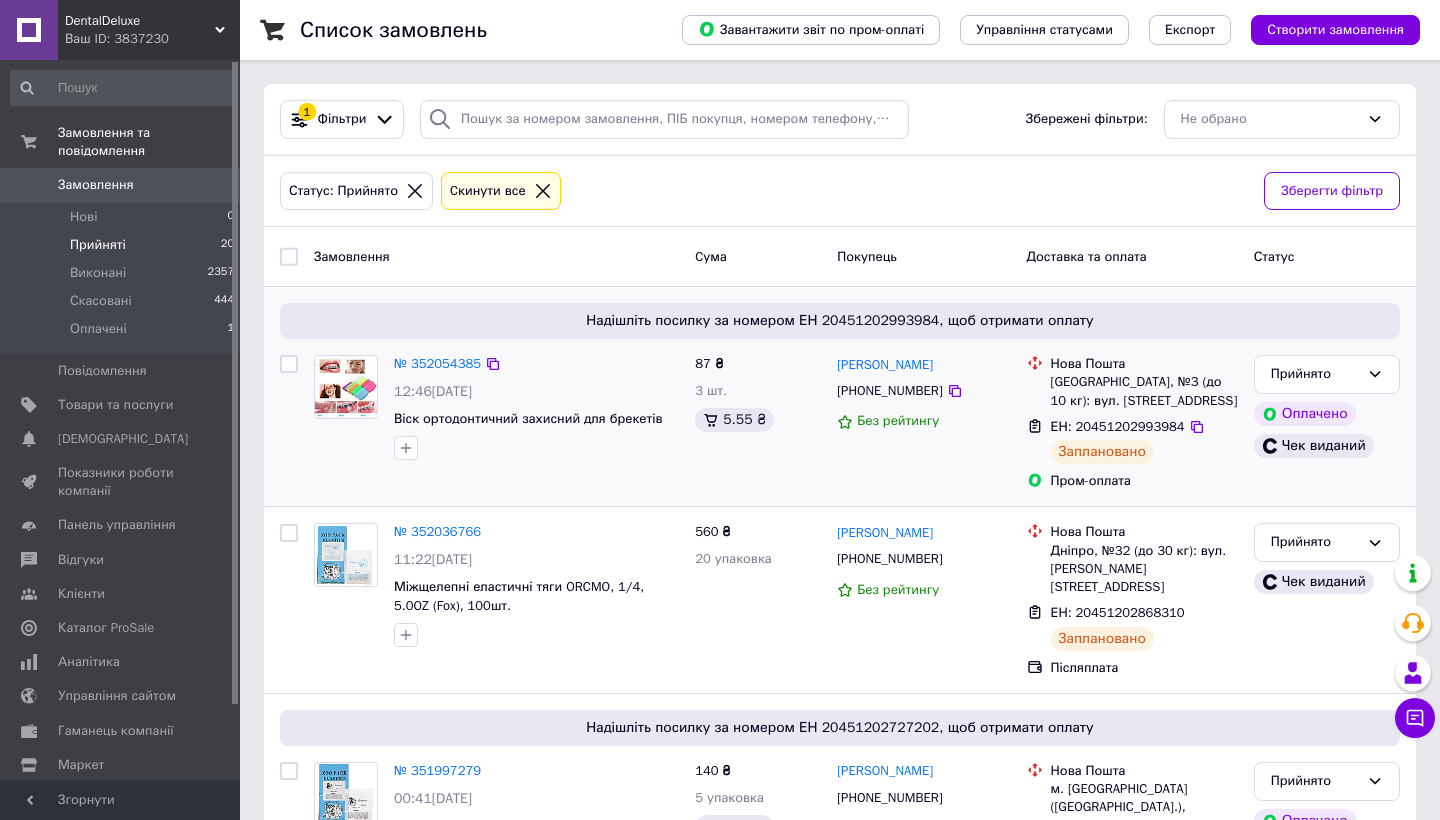 scroll, scrollTop: 0, scrollLeft: 0, axis: both 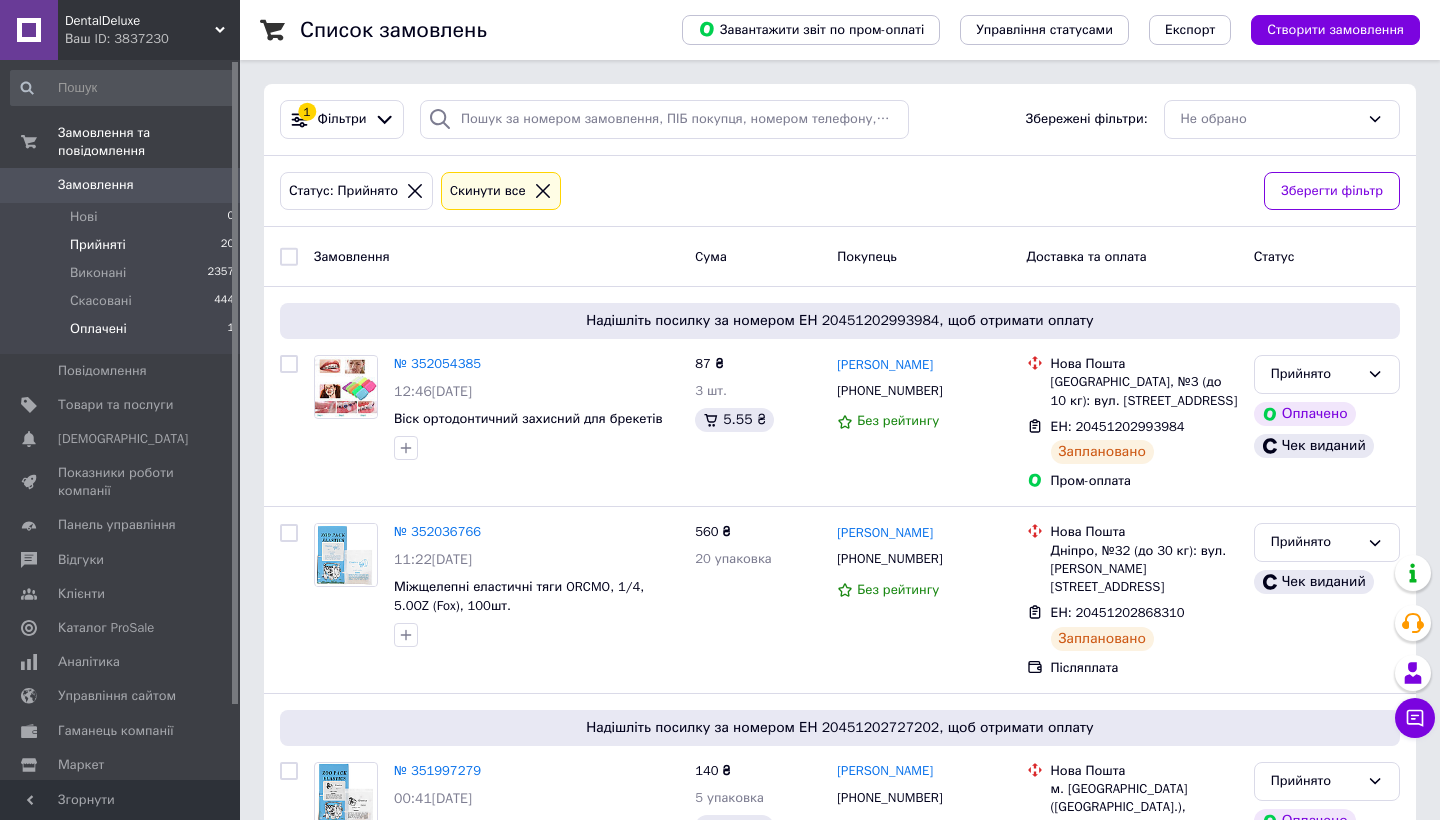 click on "Оплачені" at bounding box center [98, 329] 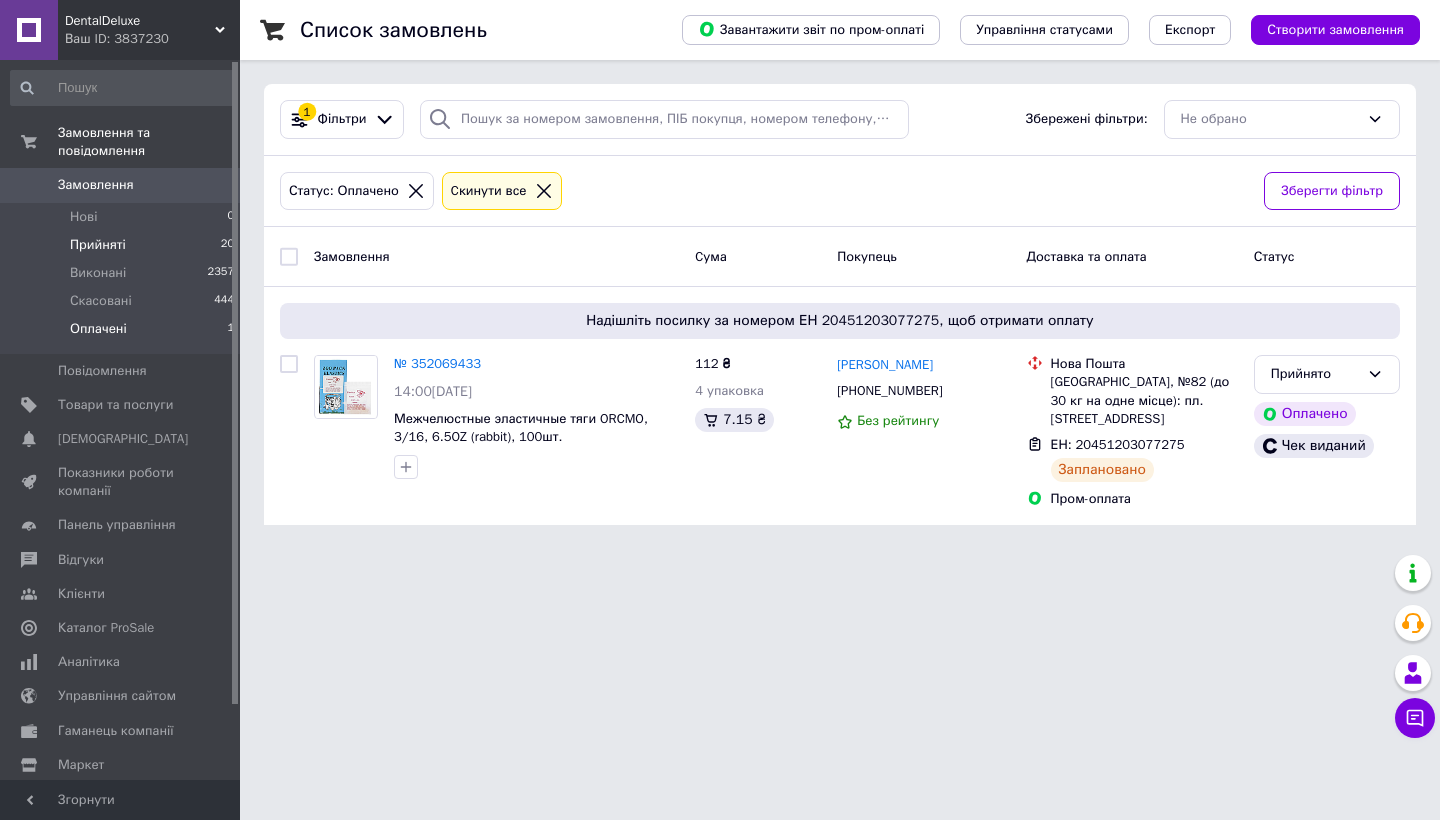 click on "Прийняті" at bounding box center (98, 245) 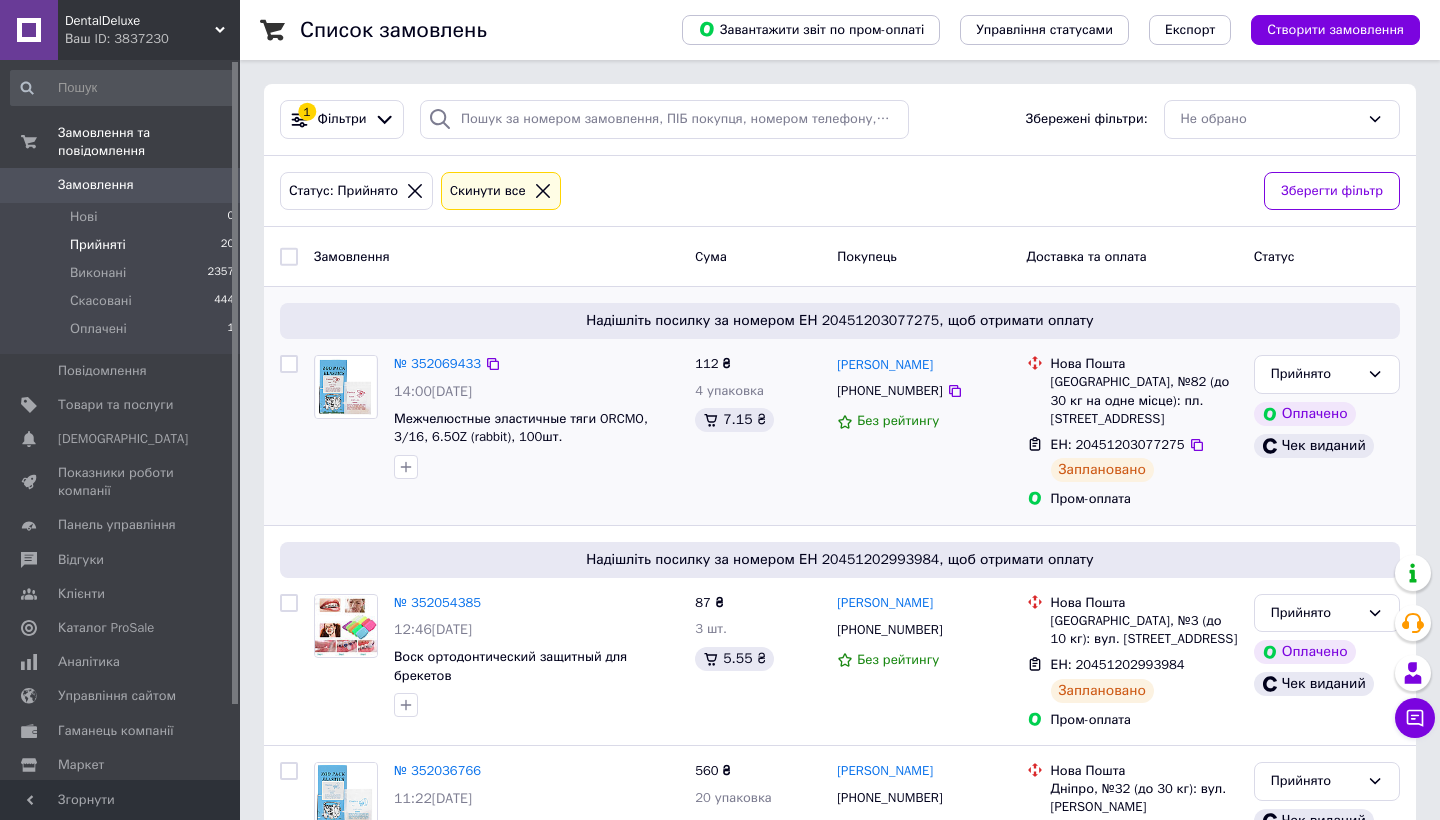 scroll, scrollTop: 0, scrollLeft: 0, axis: both 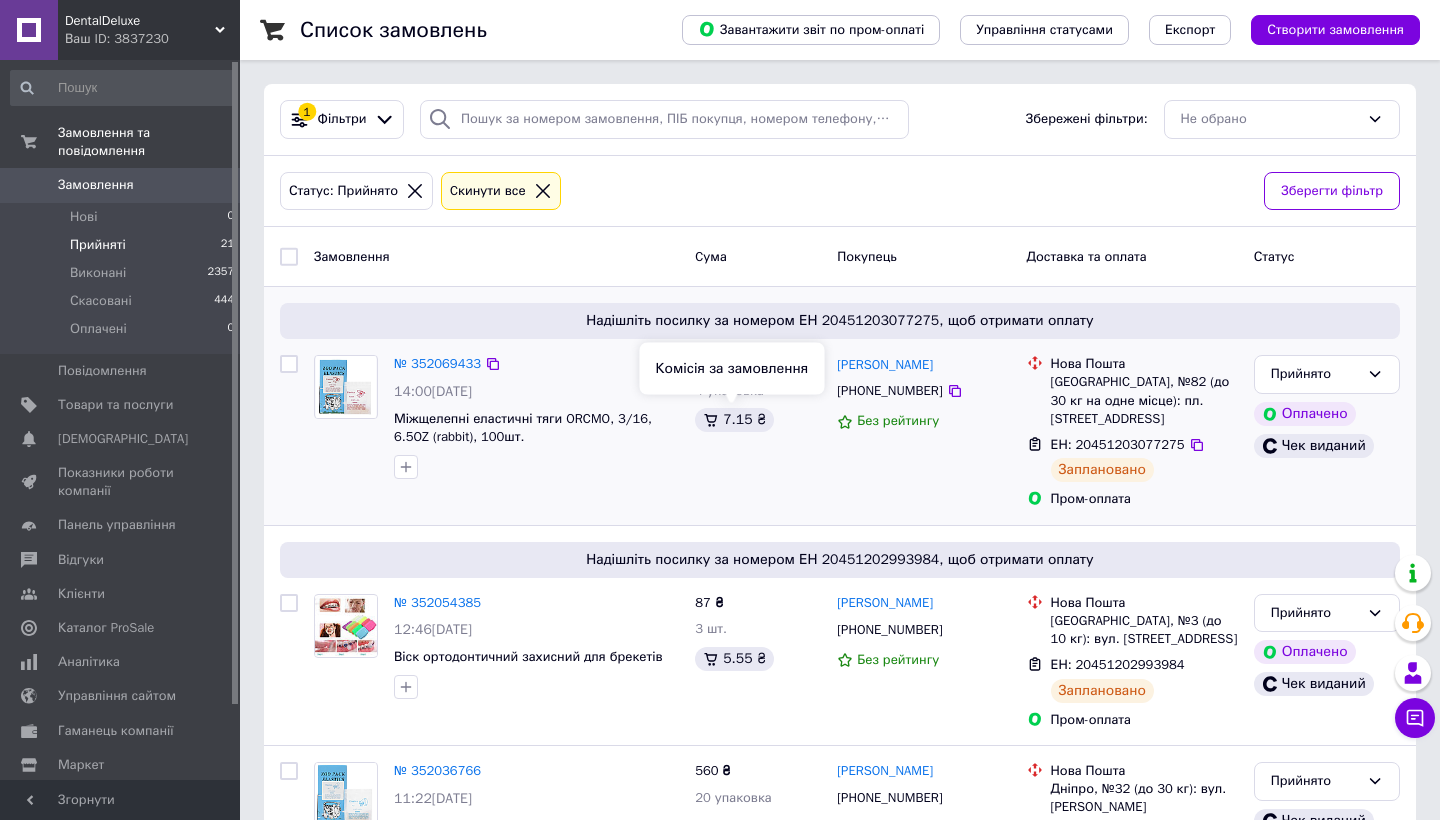 click on "7.15 ₴" at bounding box center (734, 420) 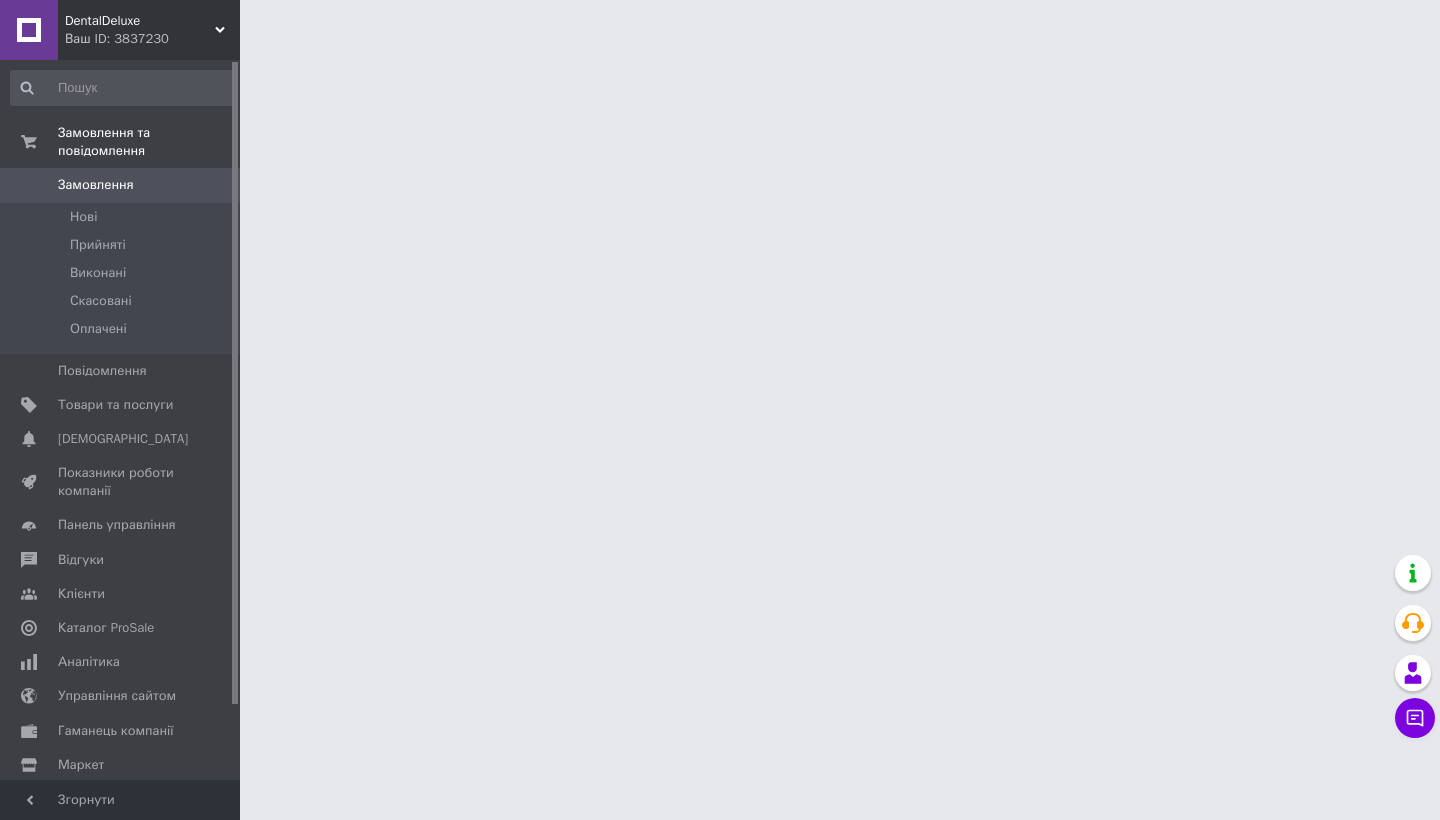 scroll, scrollTop: 0, scrollLeft: 0, axis: both 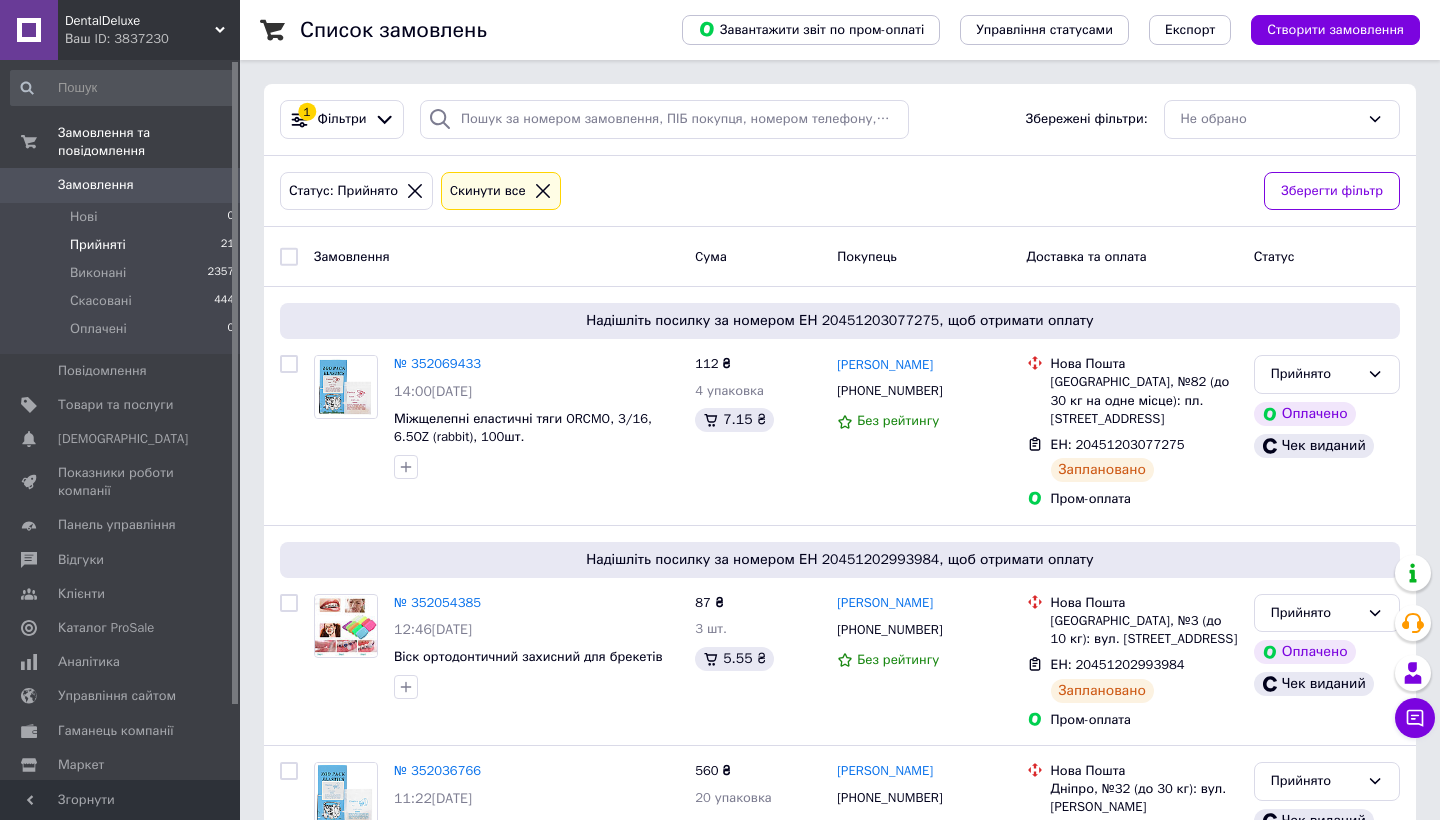 click on "Прийняті 21" at bounding box center (123, 245) 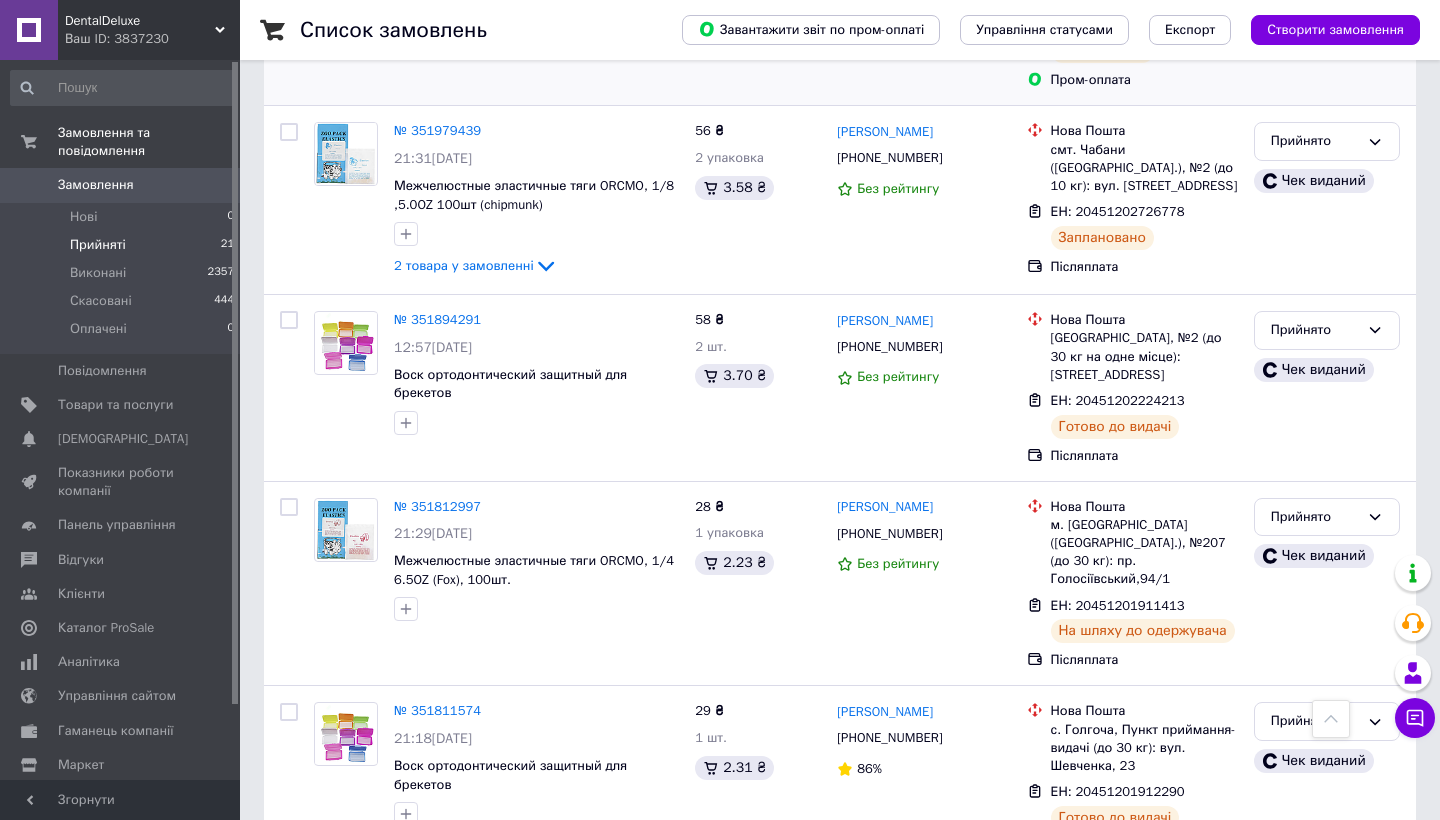 scroll, scrollTop: 1396, scrollLeft: 0, axis: vertical 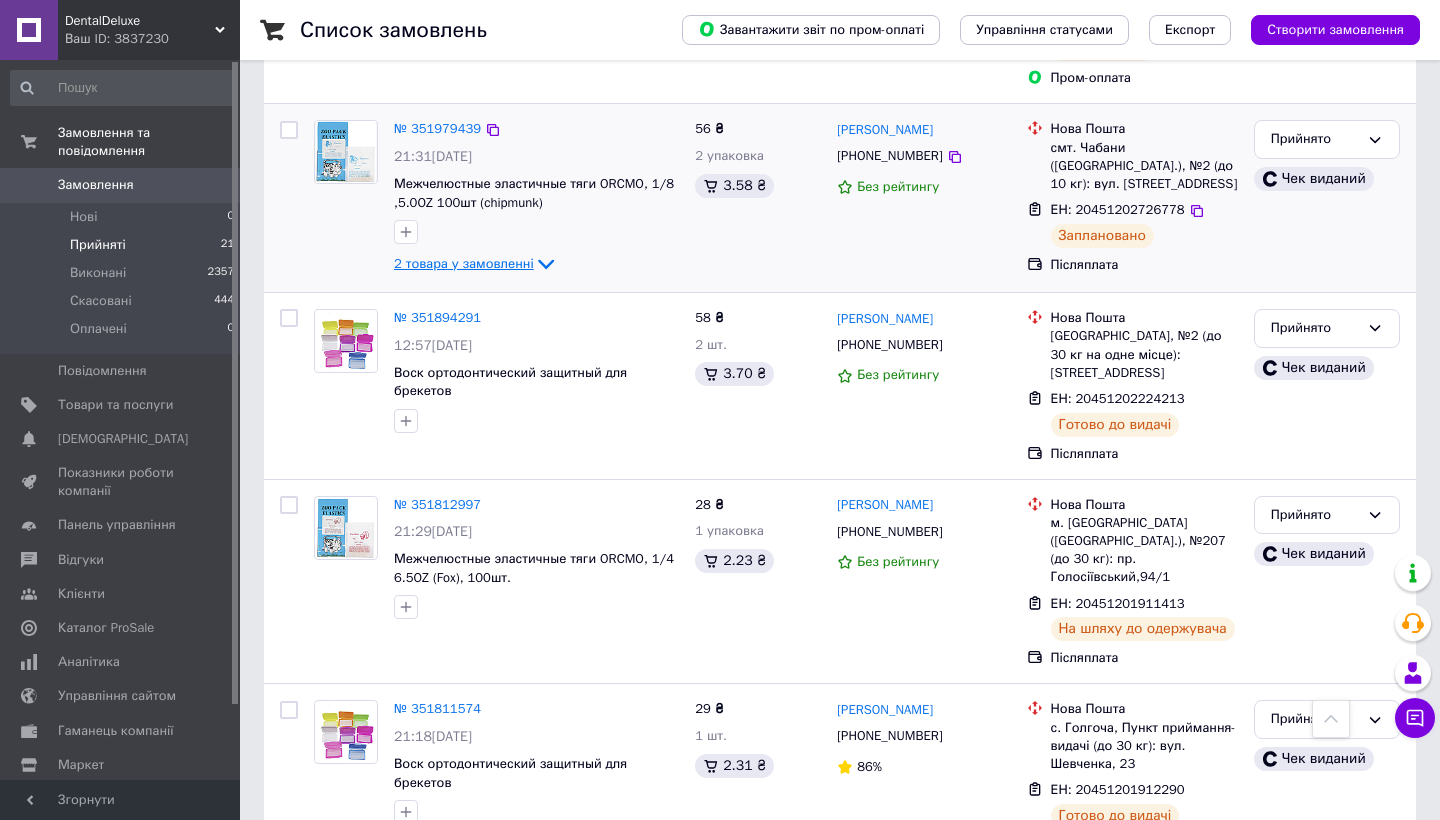 click on "2 товара у замовленні" at bounding box center (464, 263) 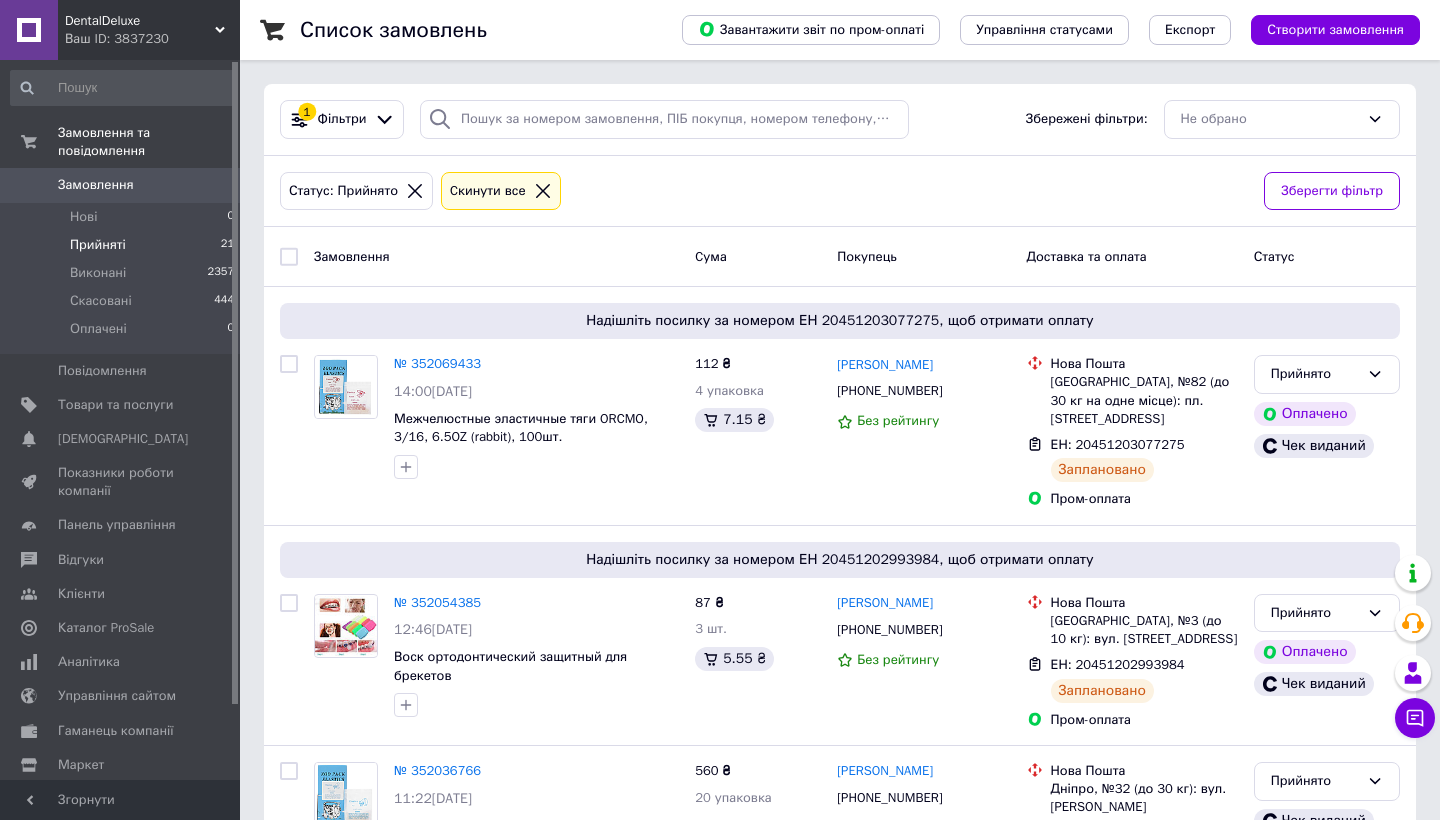 scroll, scrollTop: 0, scrollLeft: 0, axis: both 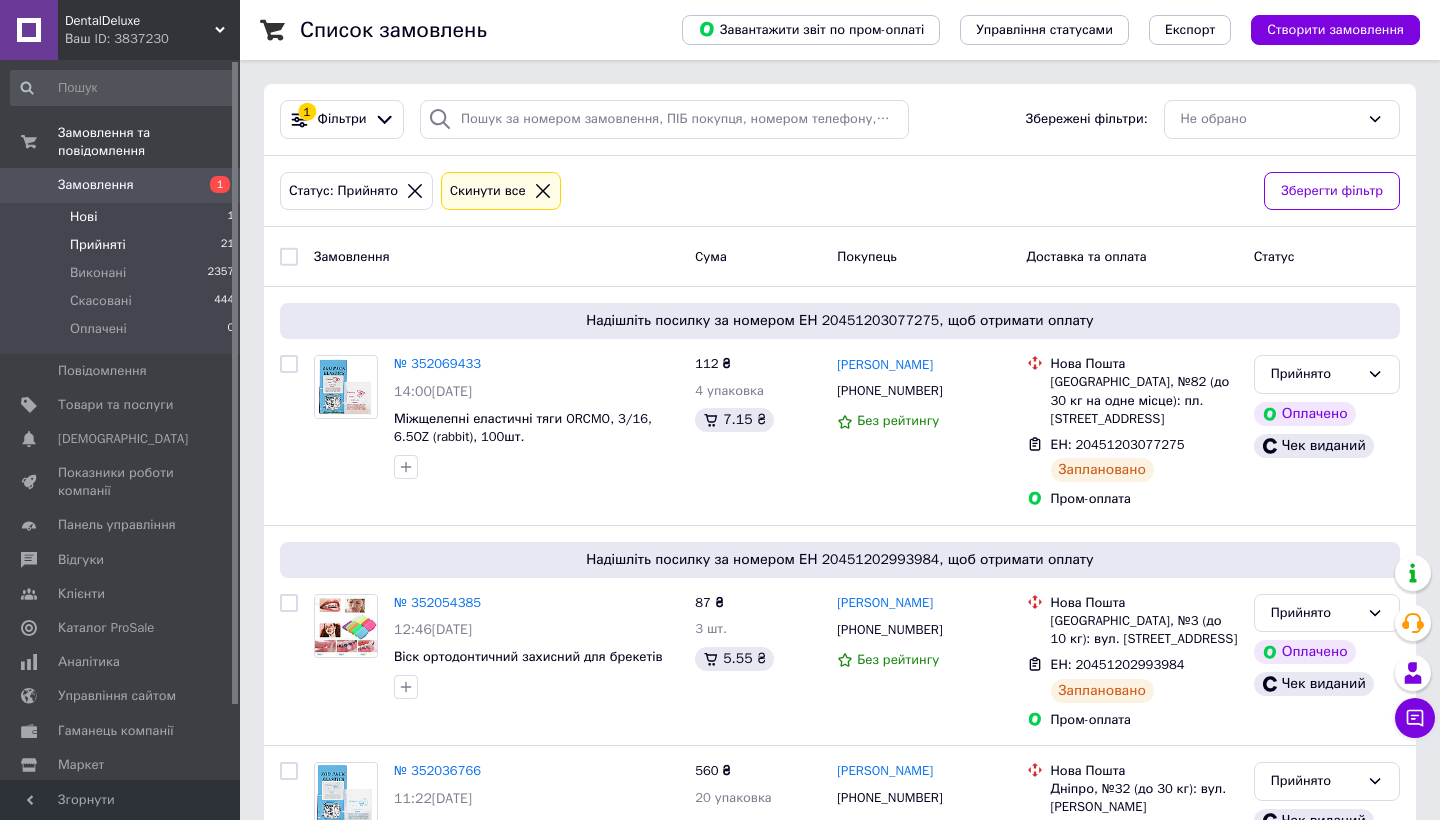 click on "Нові 1" at bounding box center (123, 217) 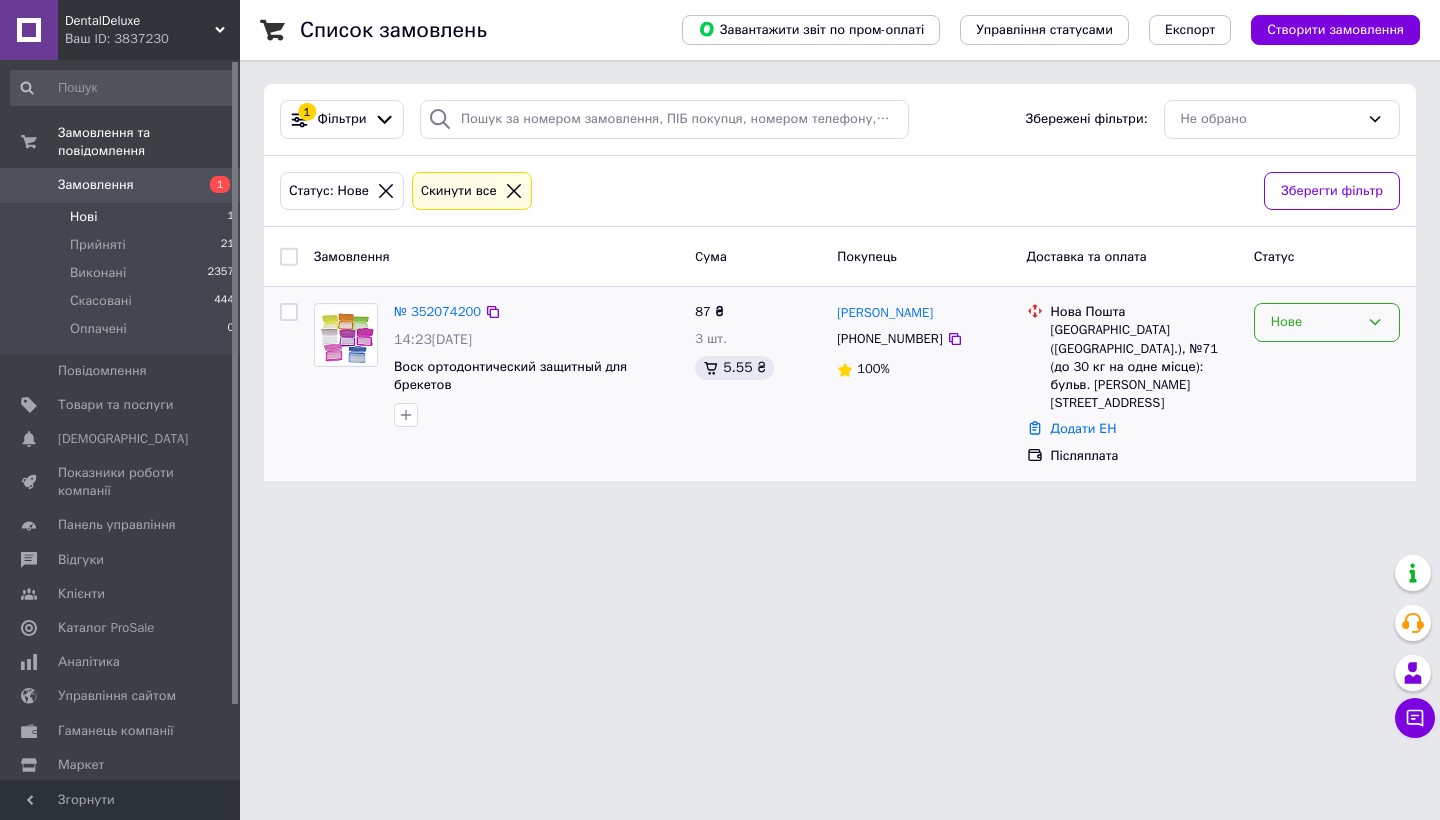 click on "Нове" at bounding box center (1315, 322) 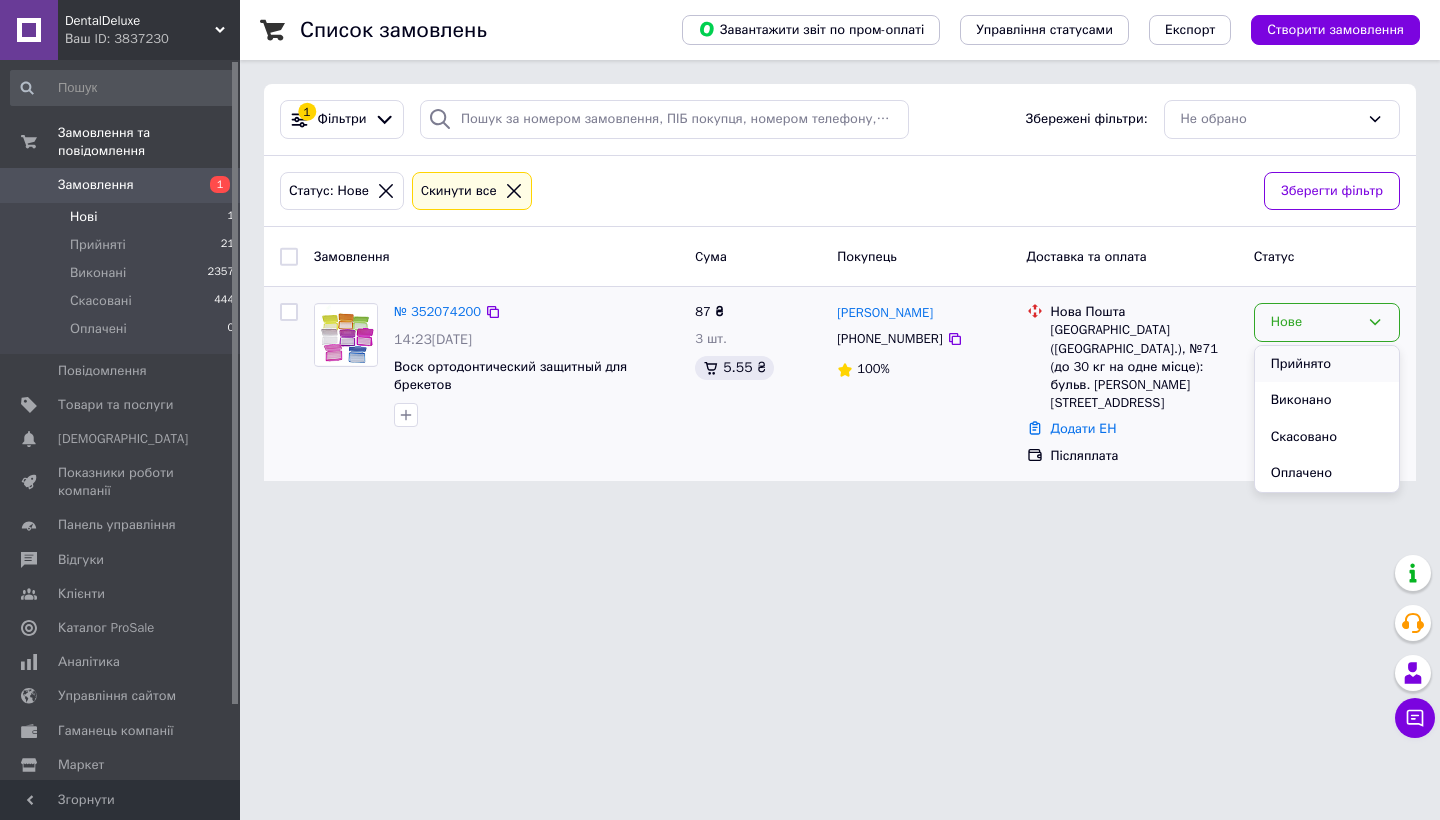 click on "Прийнято" at bounding box center (1327, 364) 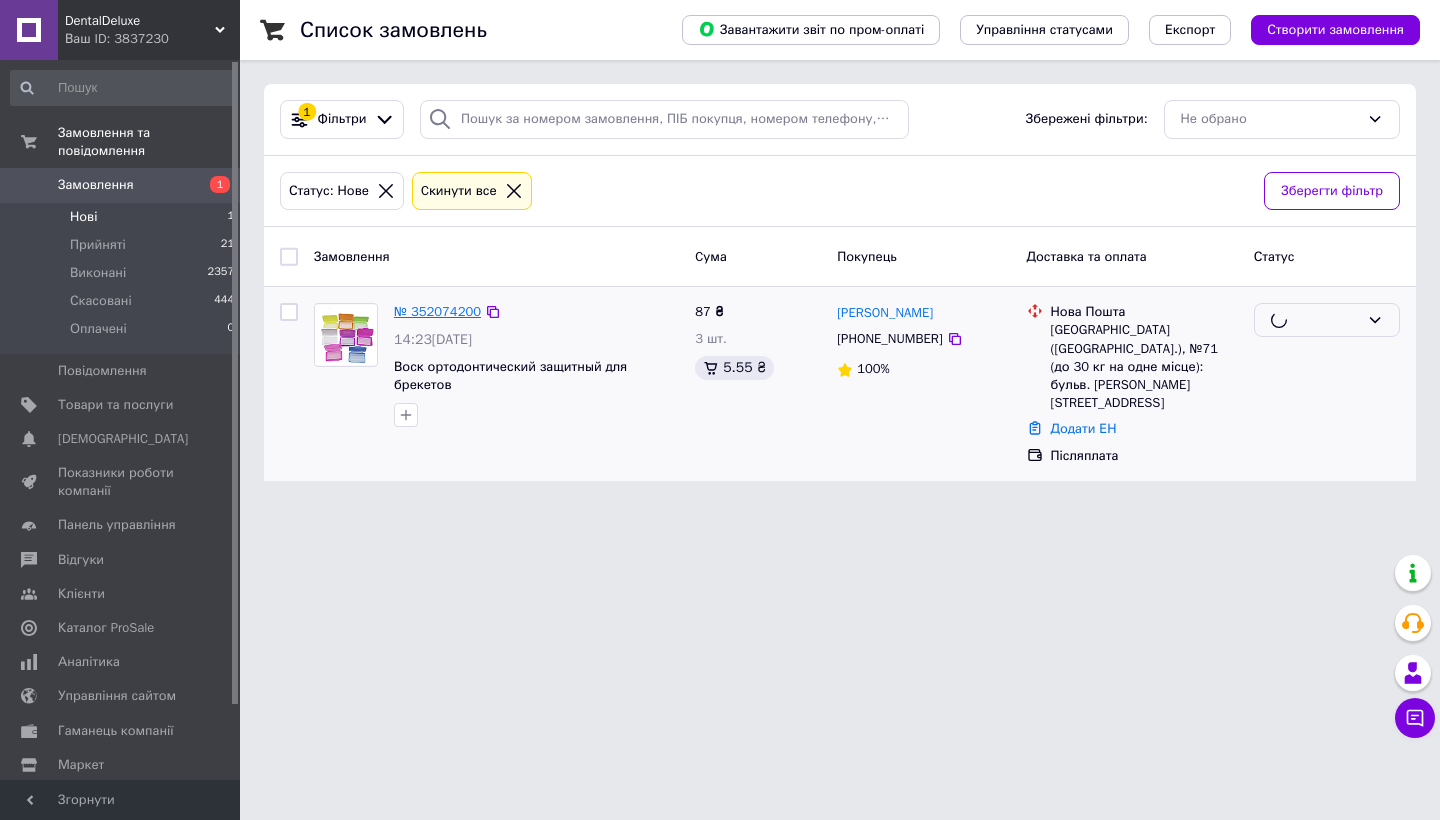 click on "№ 352074200" at bounding box center [437, 311] 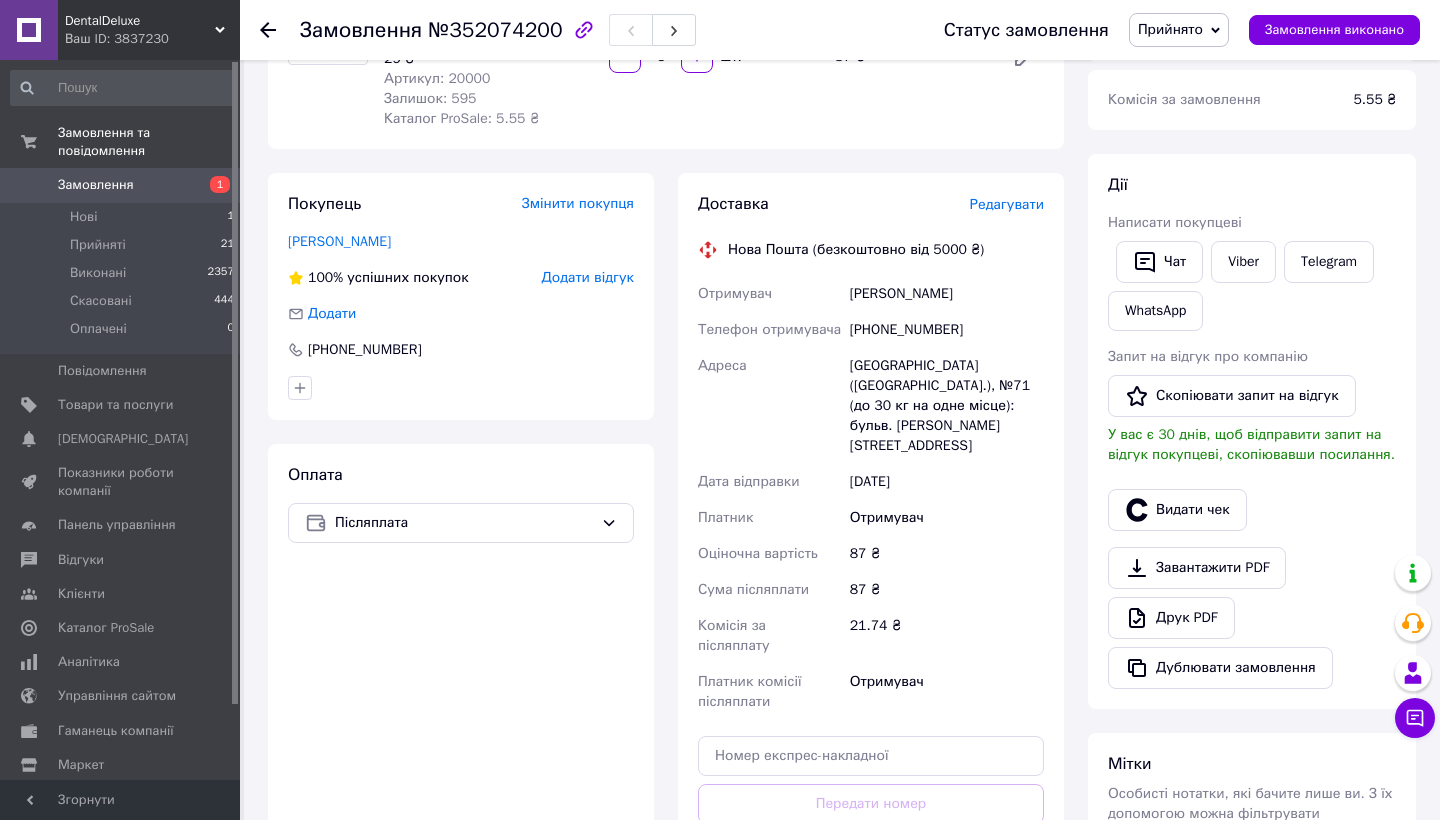 scroll, scrollTop: 315, scrollLeft: 0, axis: vertical 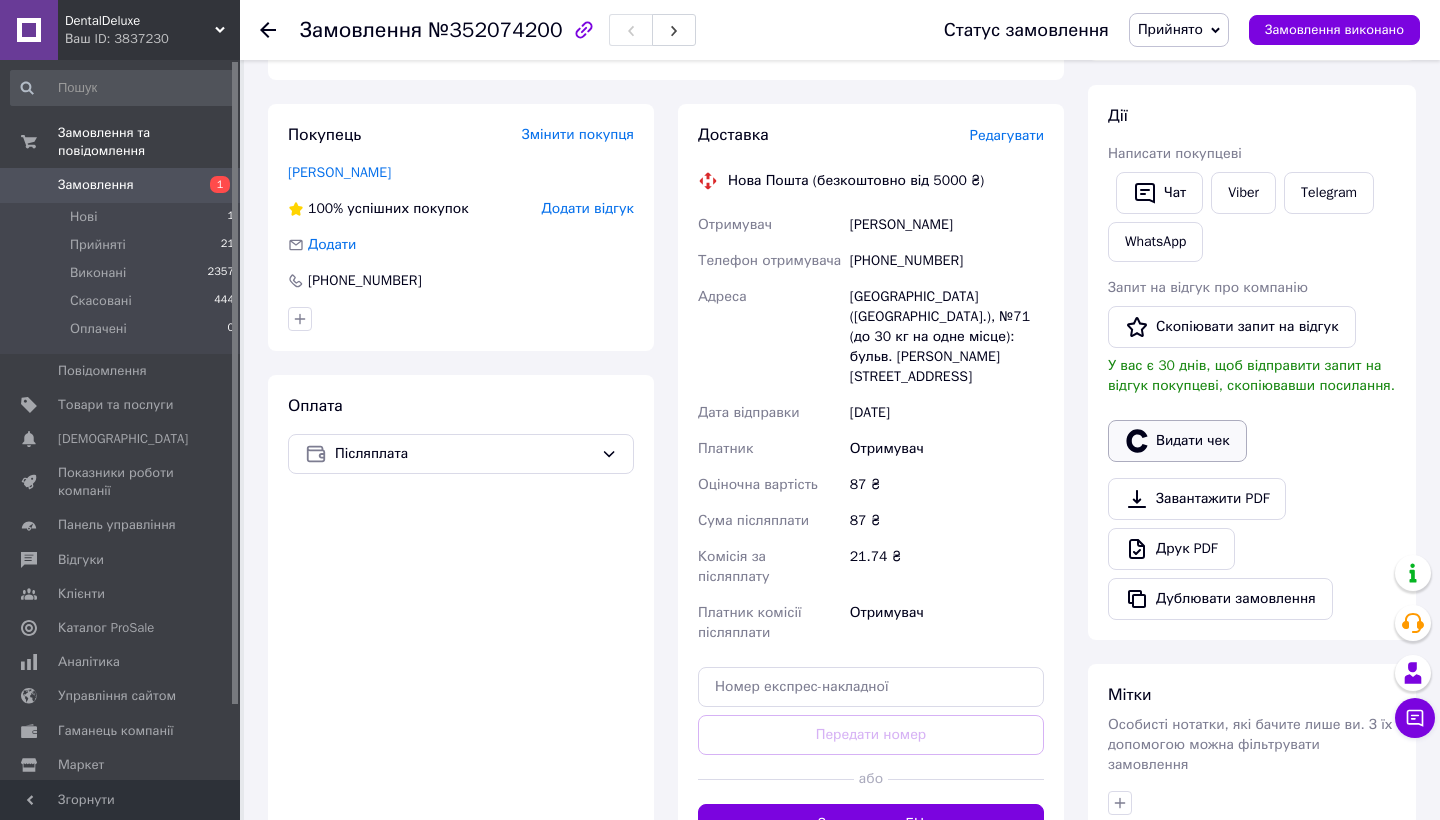 click on "Видати чек" at bounding box center (1177, 441) 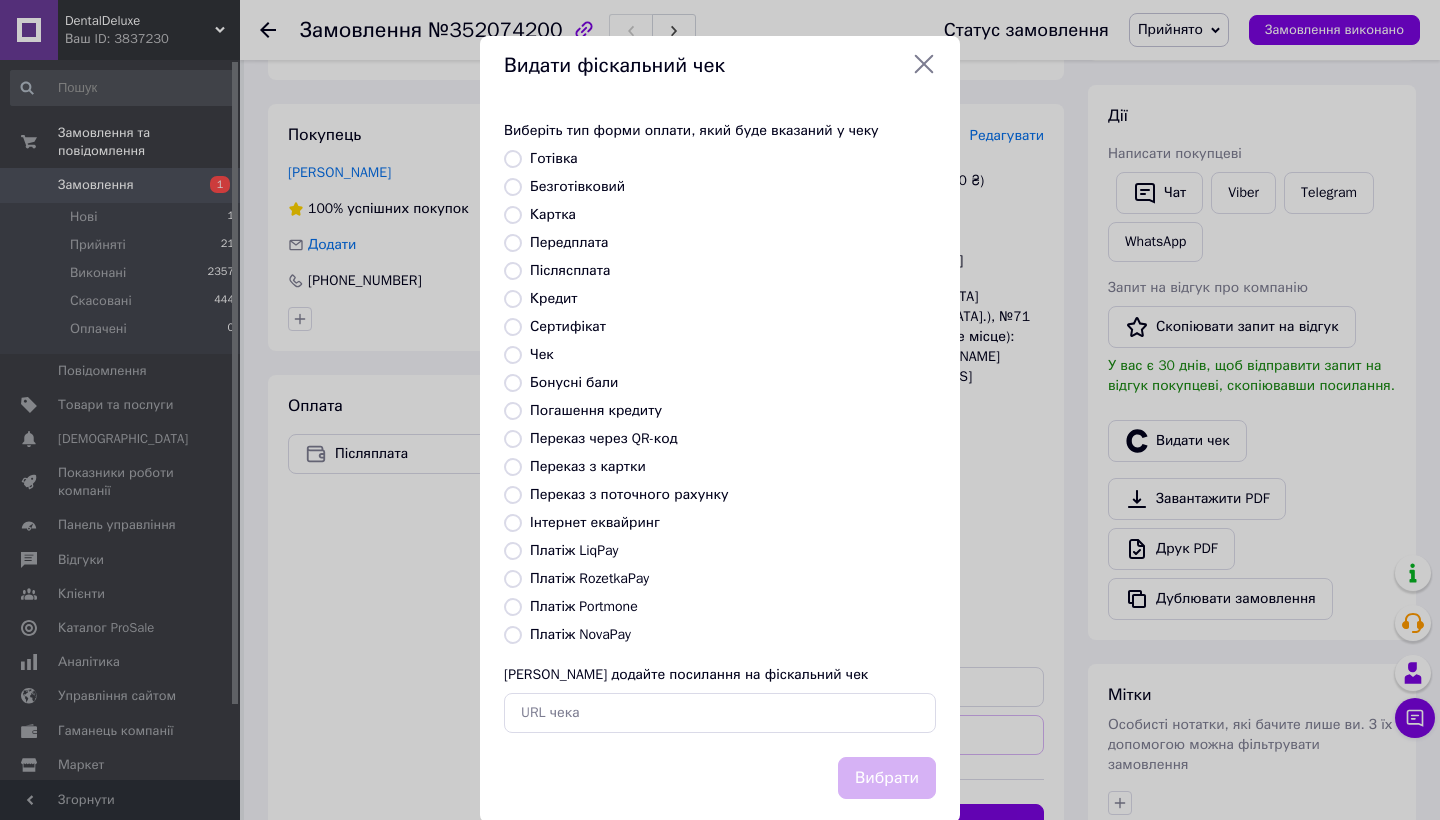 click on "Платіж NovaPay" at bounding box center [733, 635] 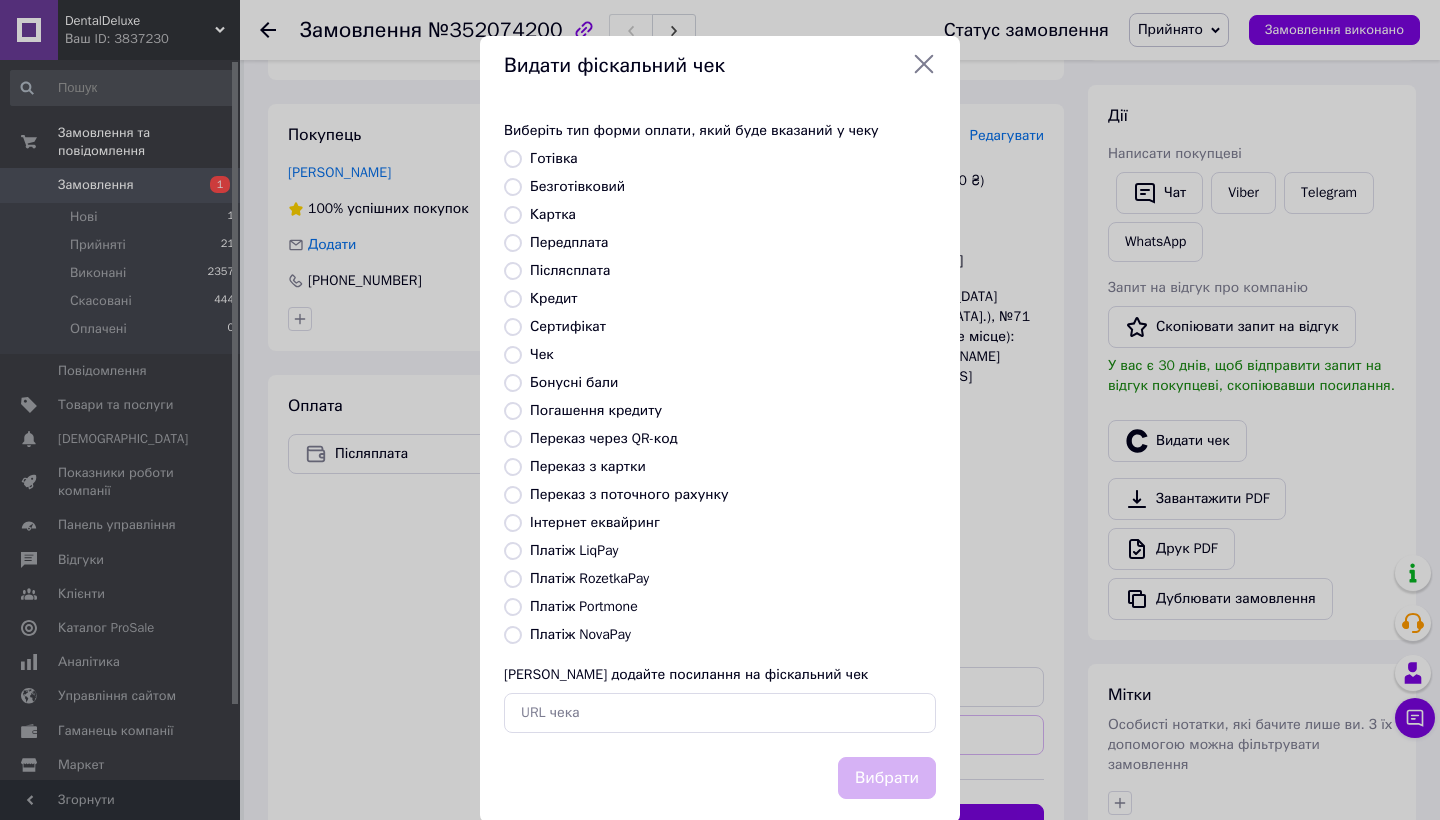 click on "Платіж NovaPay" at bounding box center (580, 634) 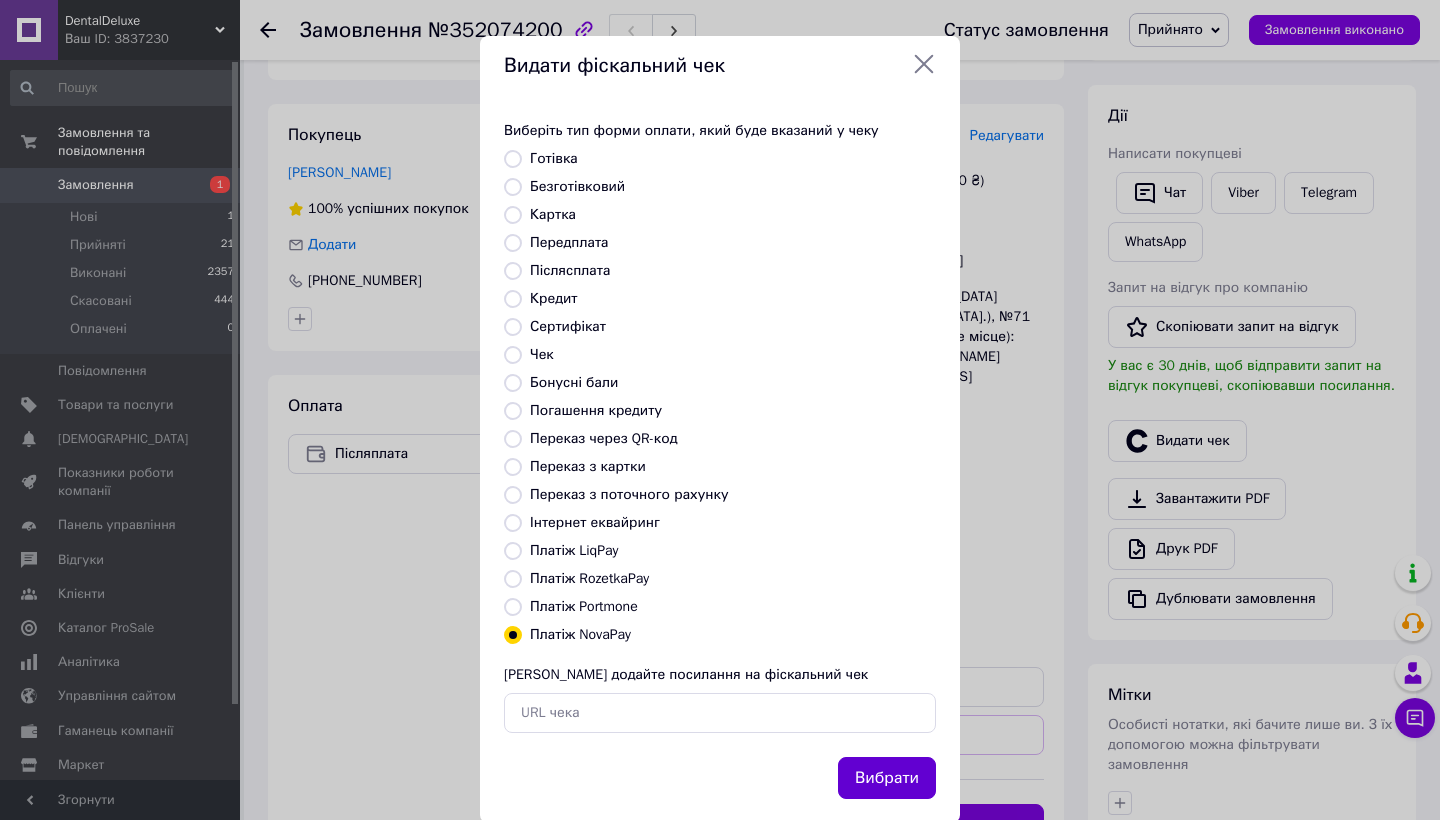 click on "Вибрати" at bounding box center (887, 778) 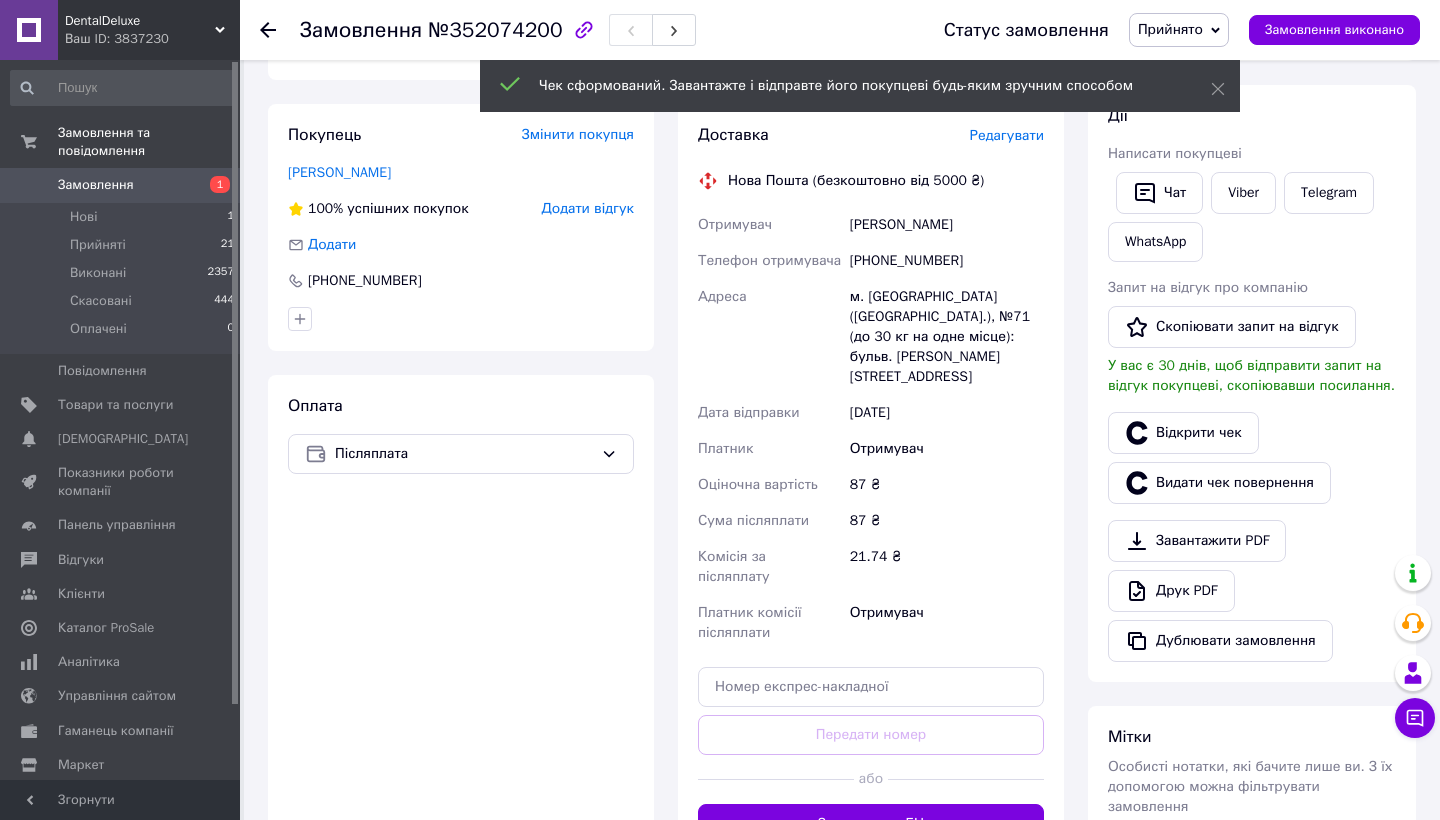 click on "Редагувати" at bounding box center [1007, 135] 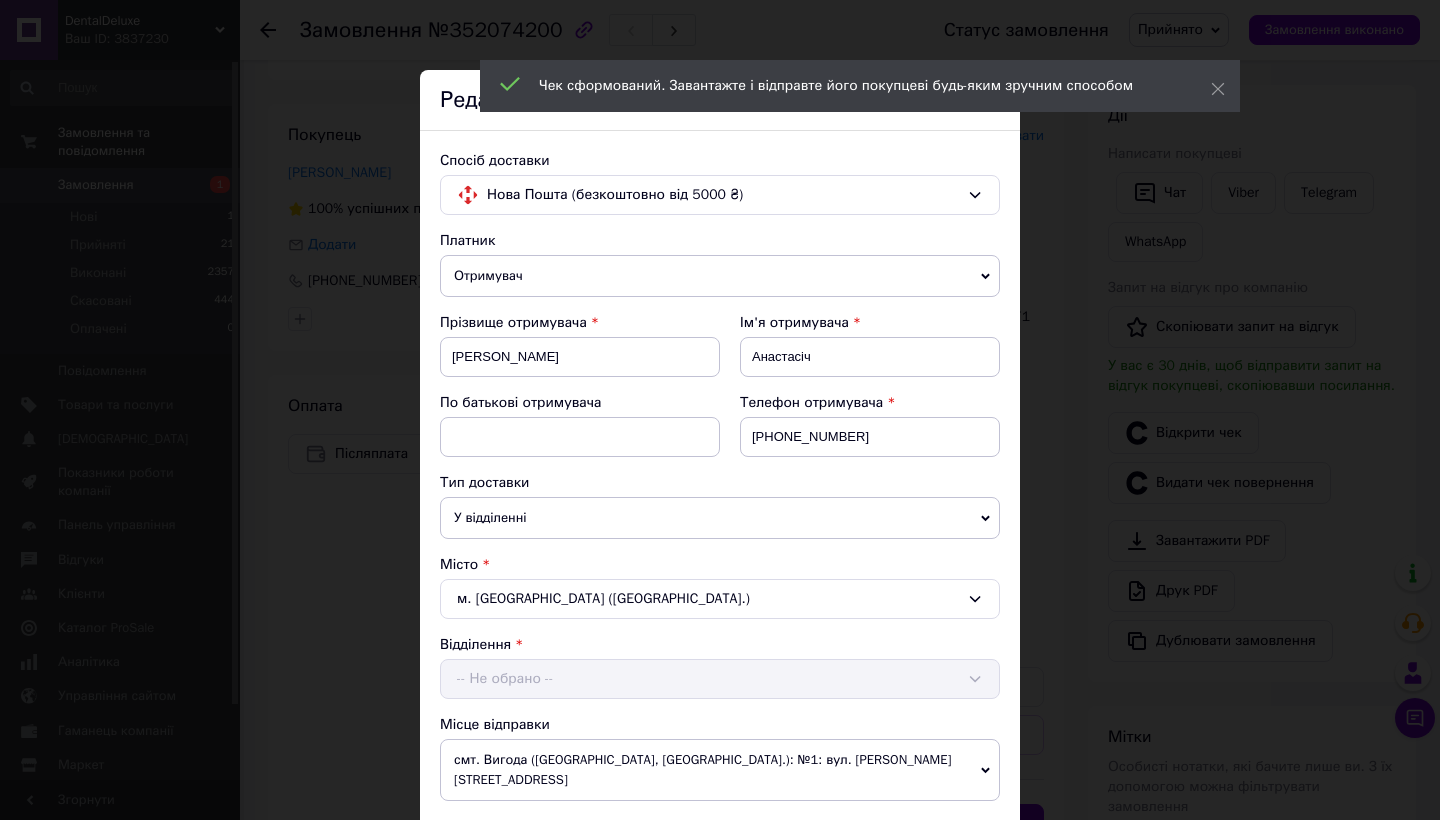 scroll, scrollTop: 686, scrollLeft: 0, axis: vertical 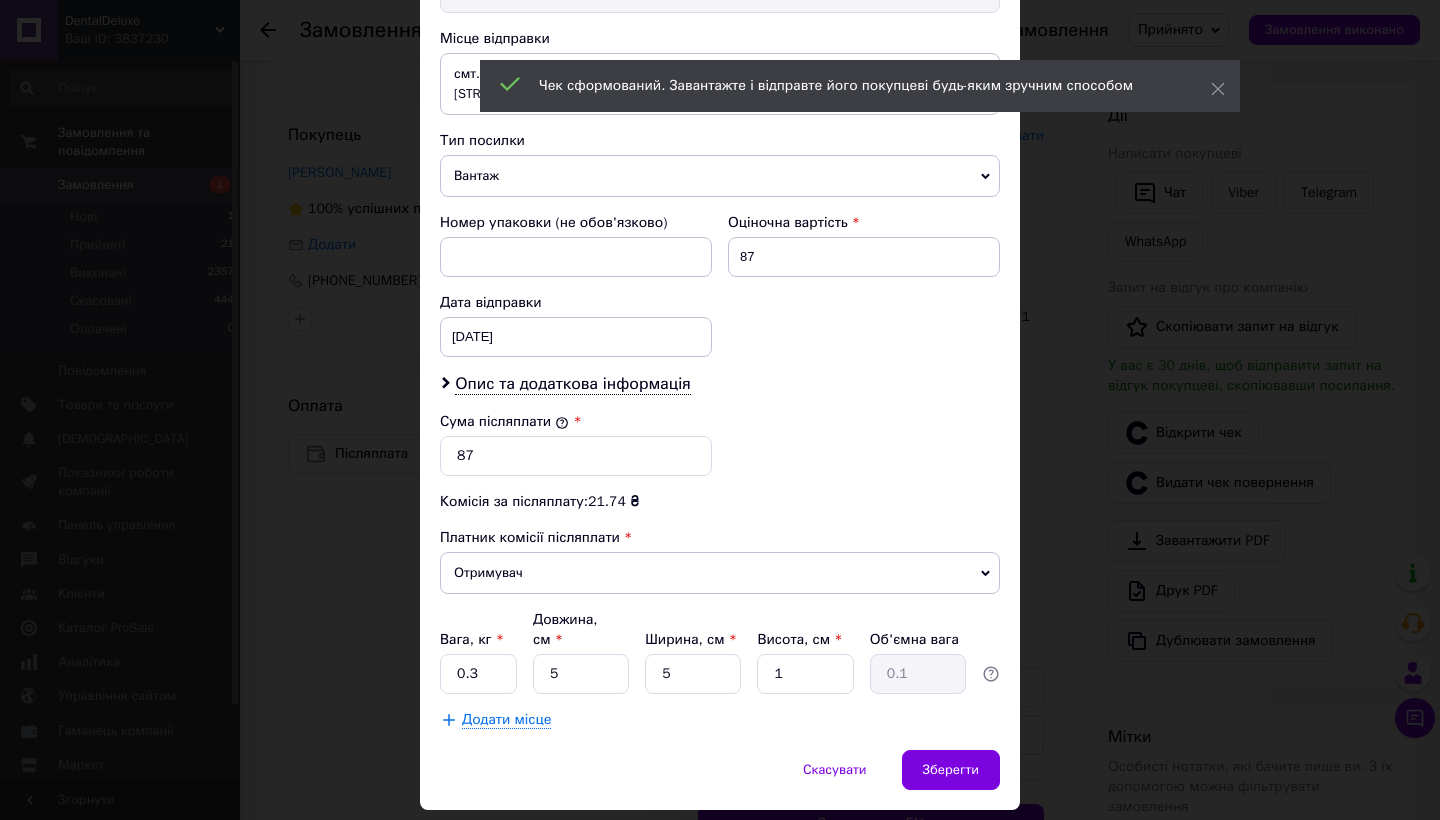 click on "Вантаж" at bounding box center [720, 176] 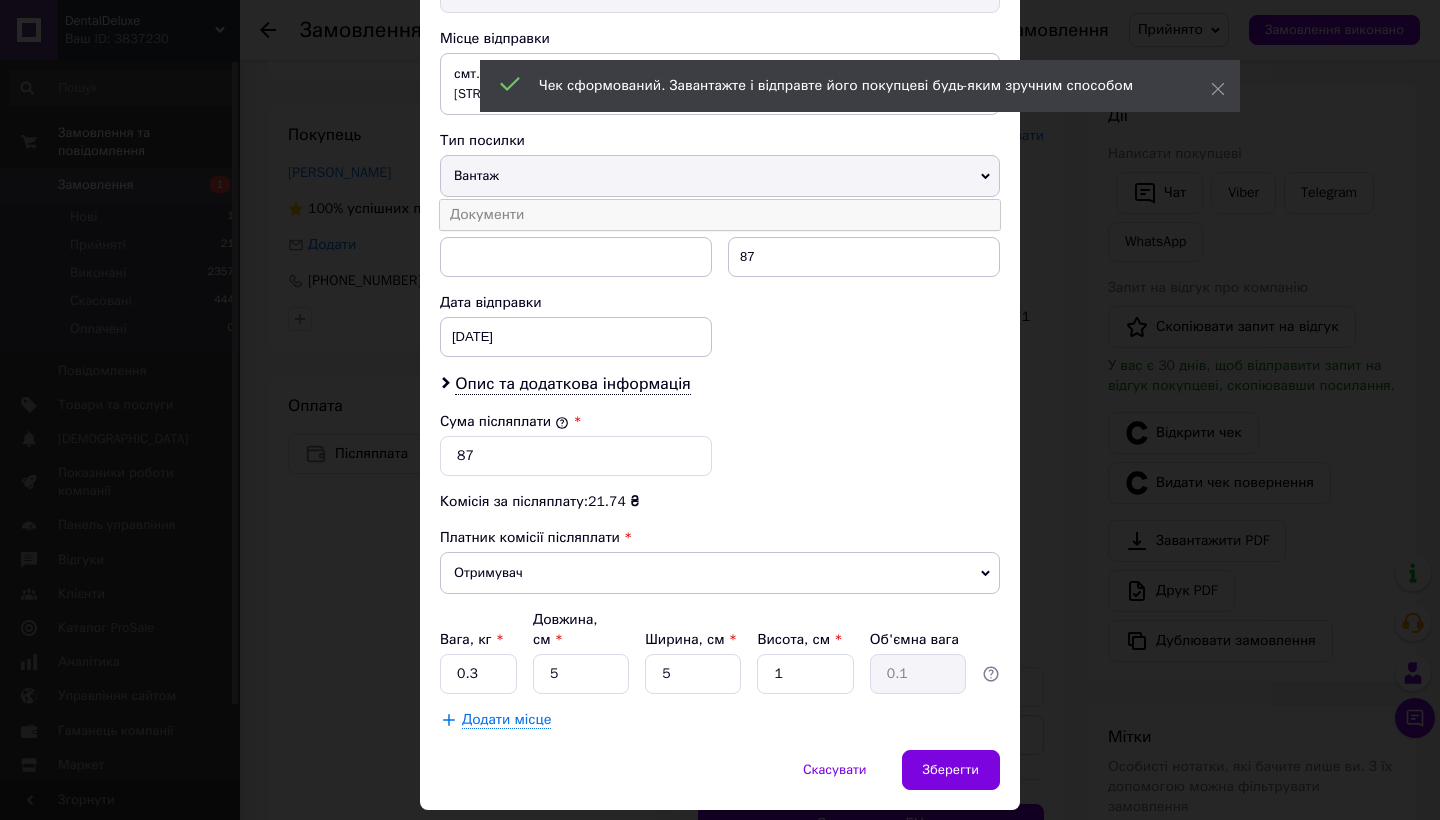 click on "Документи" at bounding box center [720, 215] 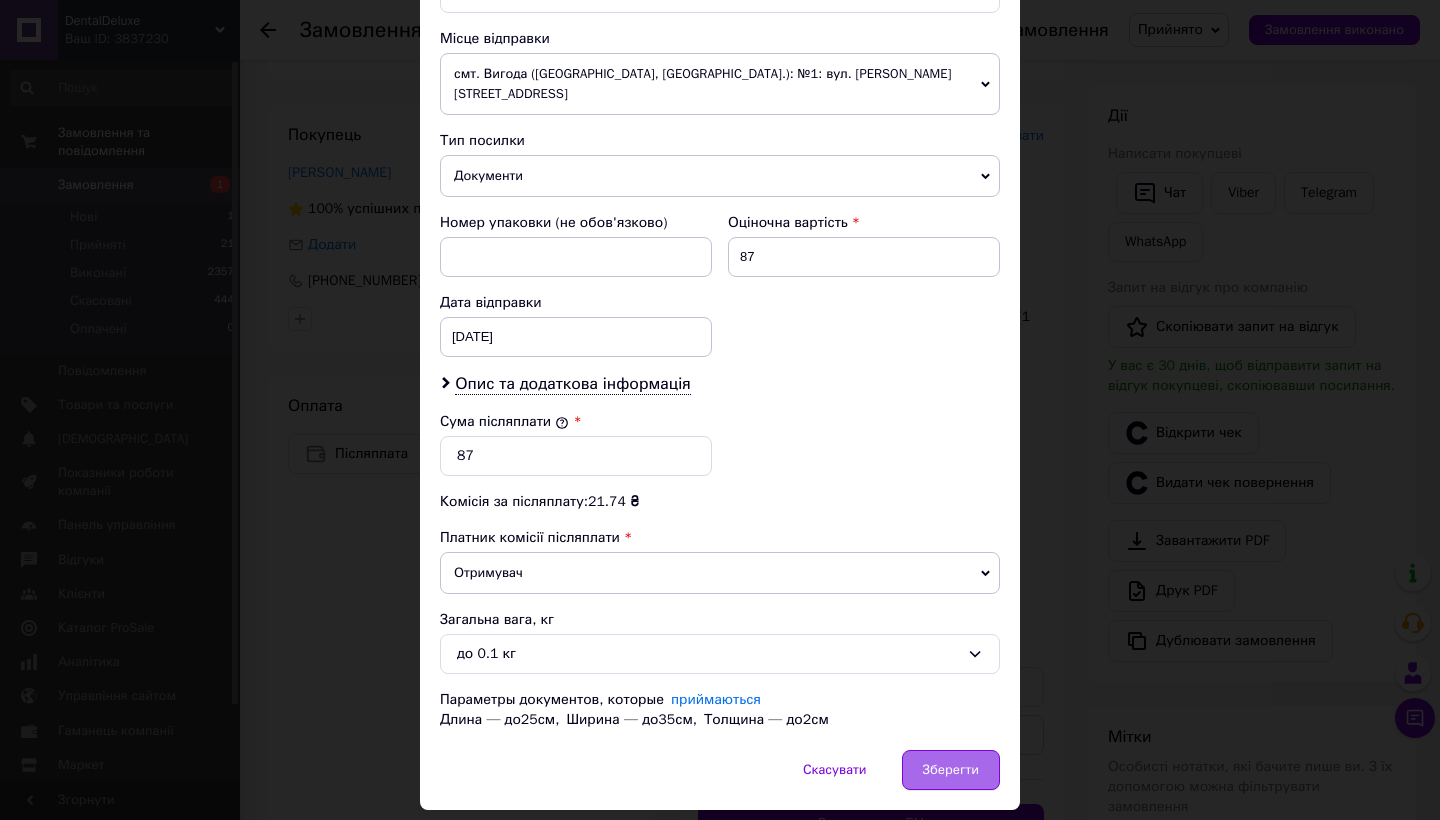 click on "Зберегти" at bounding box center [951, 770] 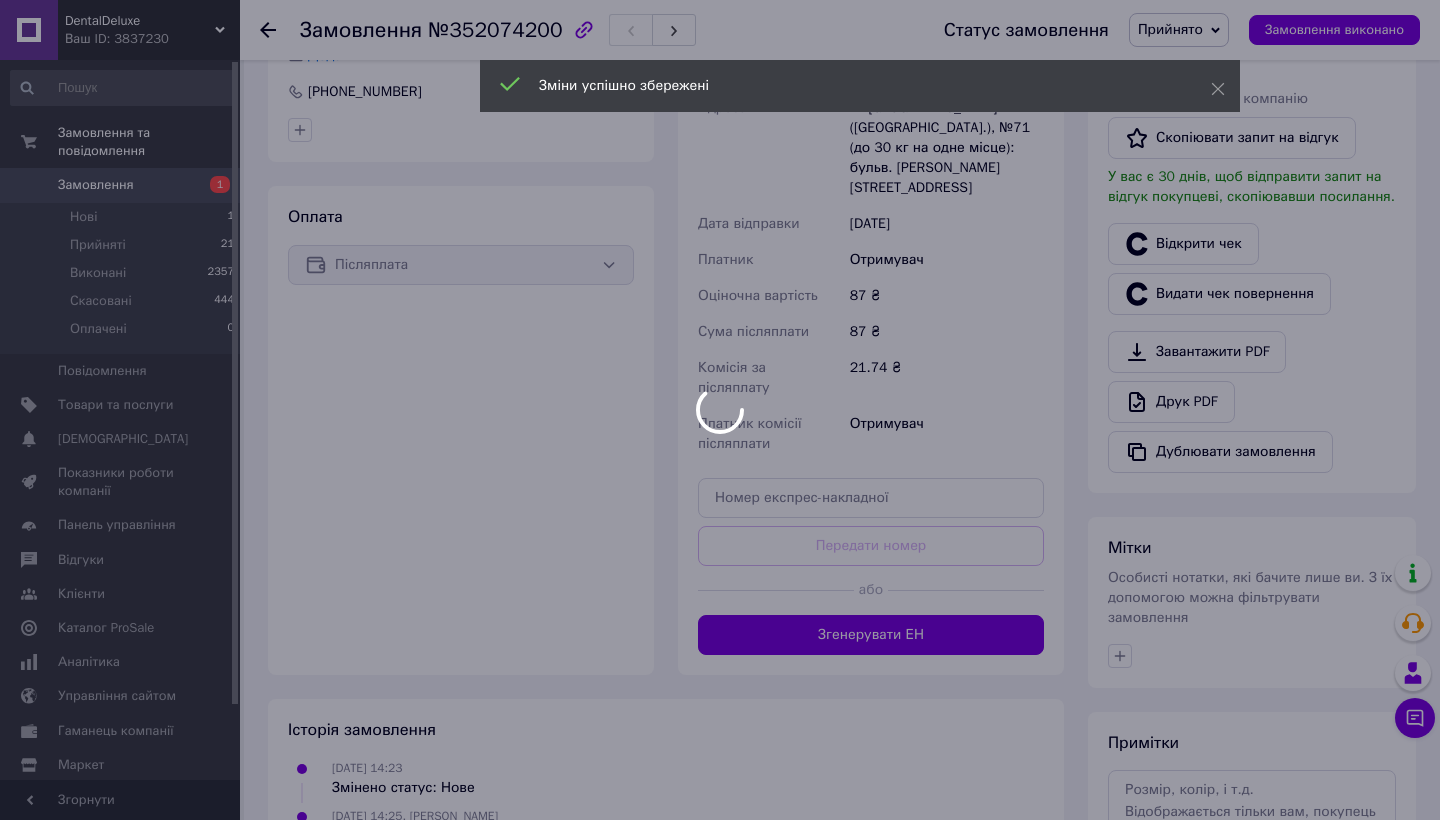 scroll, scrollTop: 530, scrollLeft: 0, axis: vertical 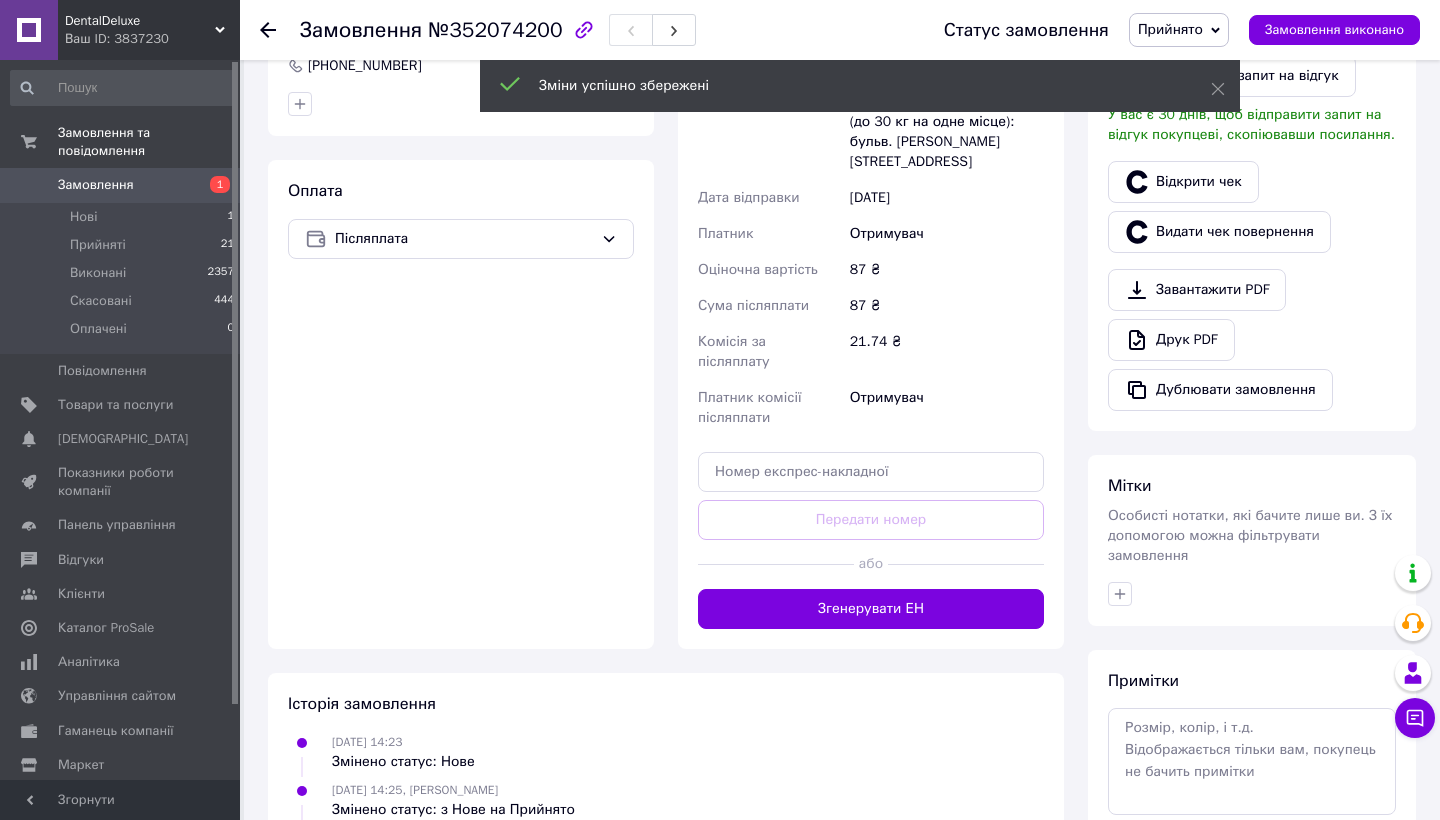 click on "Згенерувати ЕН" at bounding box center (871, 609) 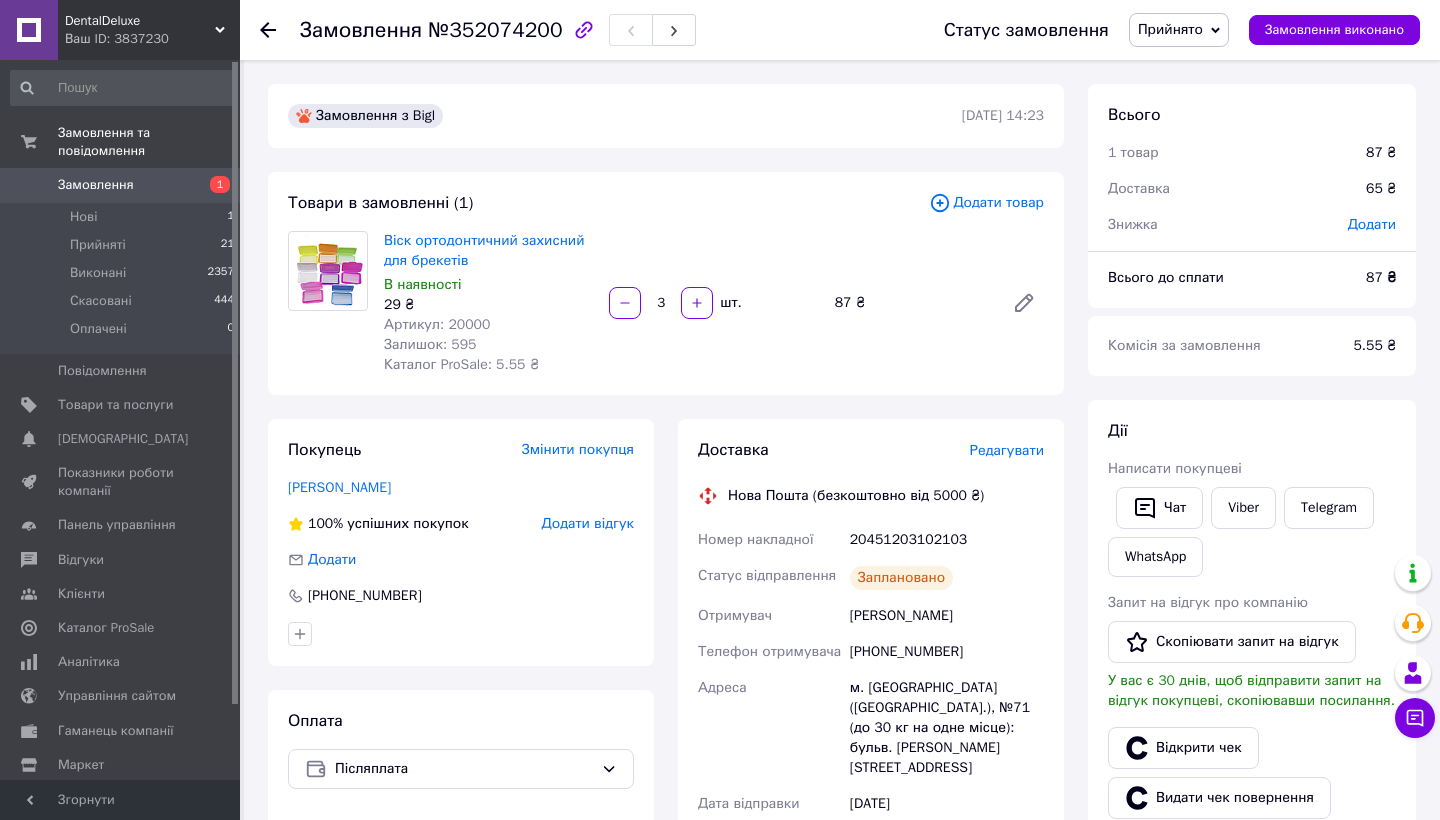 scroll, scrollTop: 0, scrollLeft: 0, axis: both 